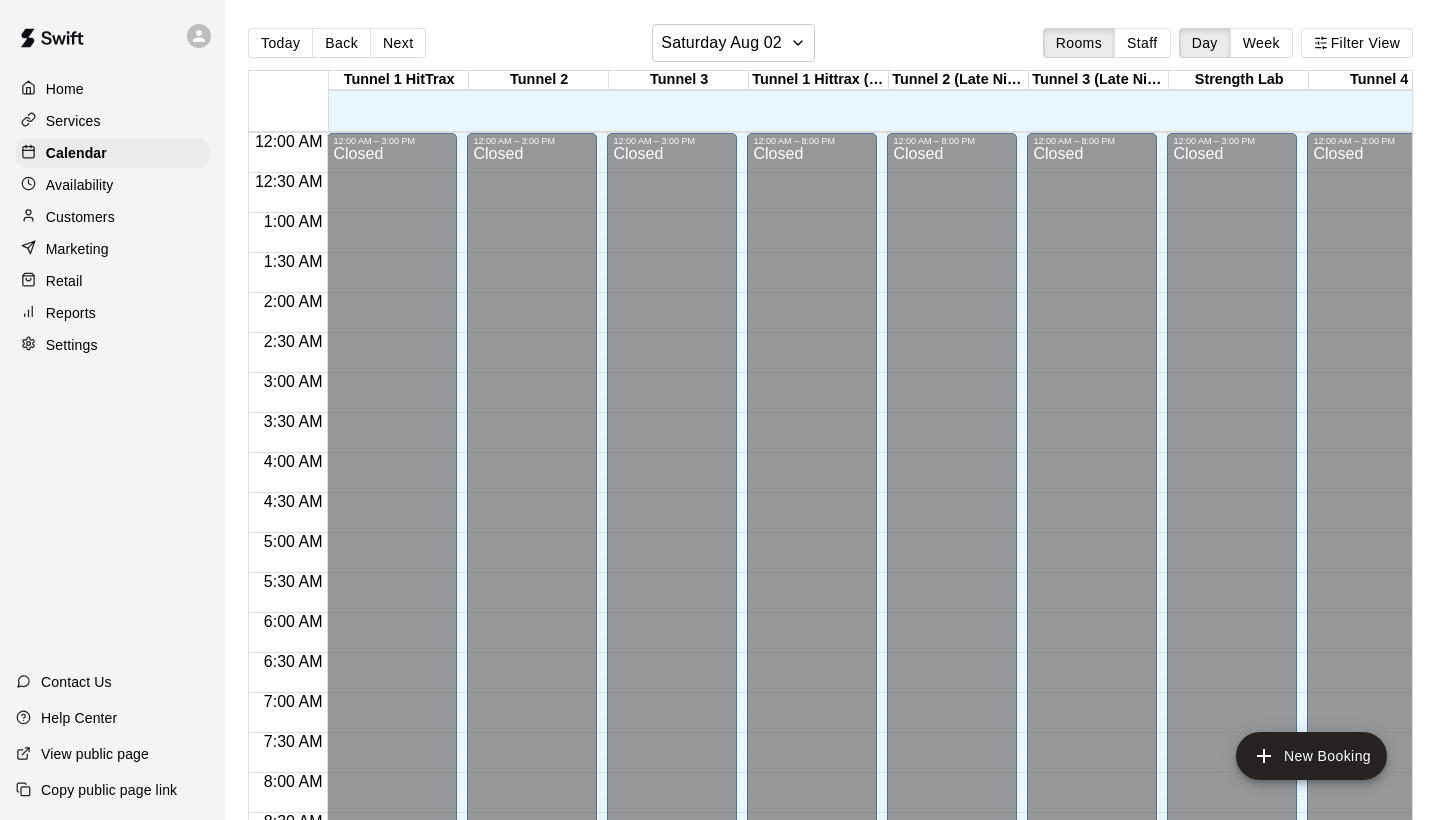 scroll, scrollTop: 0, scrollLeft: 0, axis: both 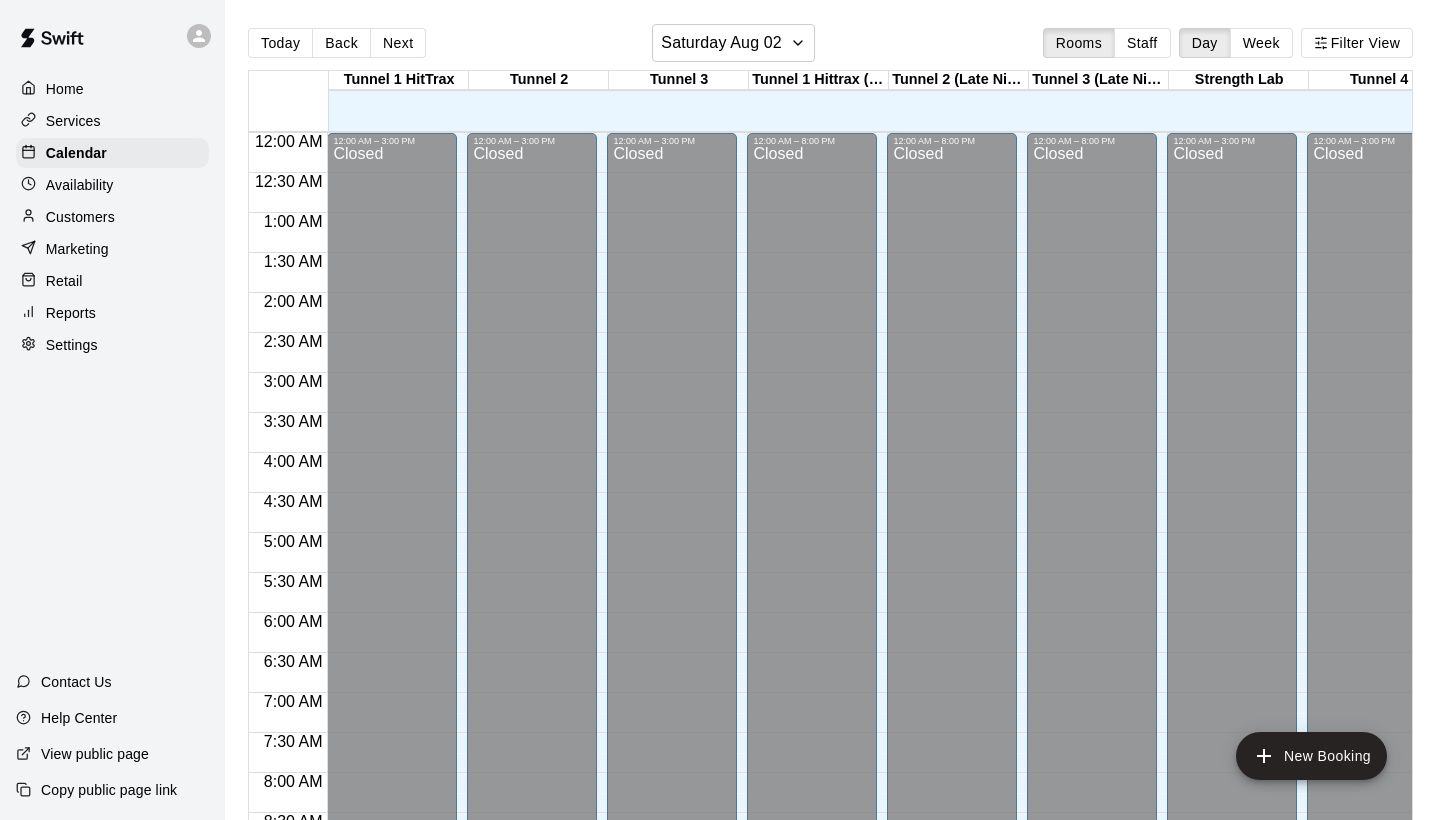 click on "Availability" at bounding box center (80, 185) 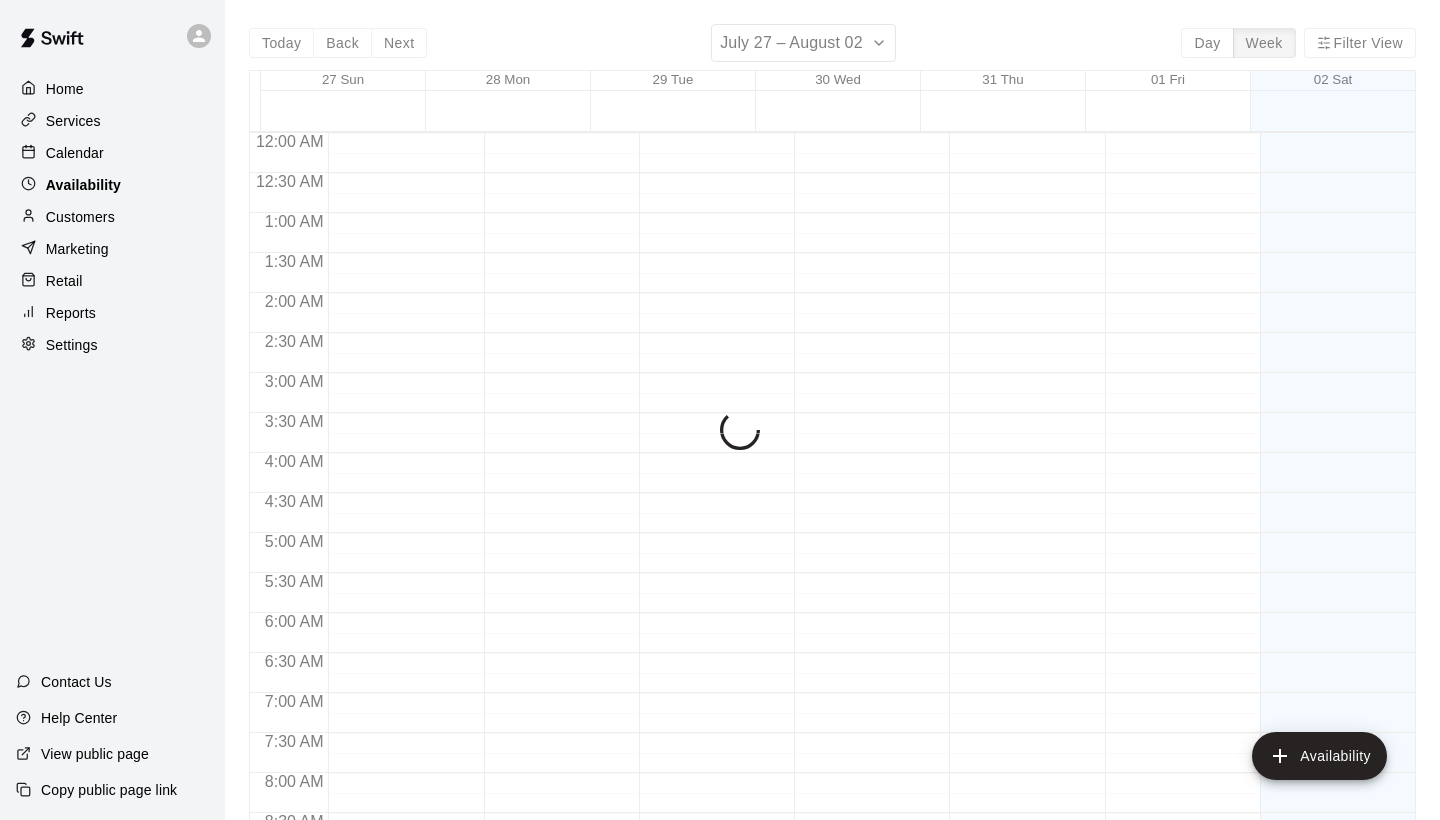 scroll, scrollTop: 1107, scrollLeft: 0, axis: vertical 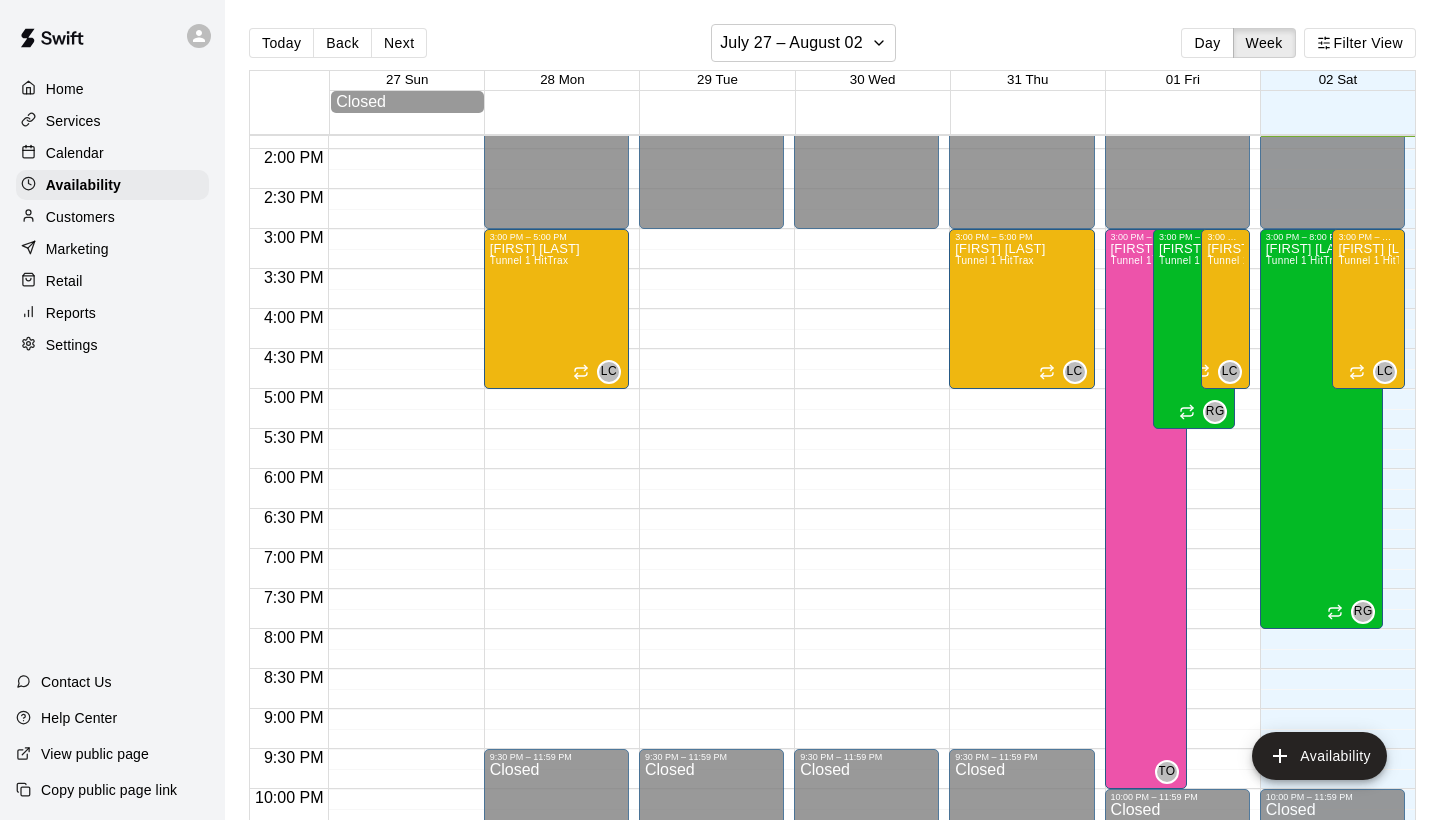 click on "Calendar" at bounding box center [75, 153] 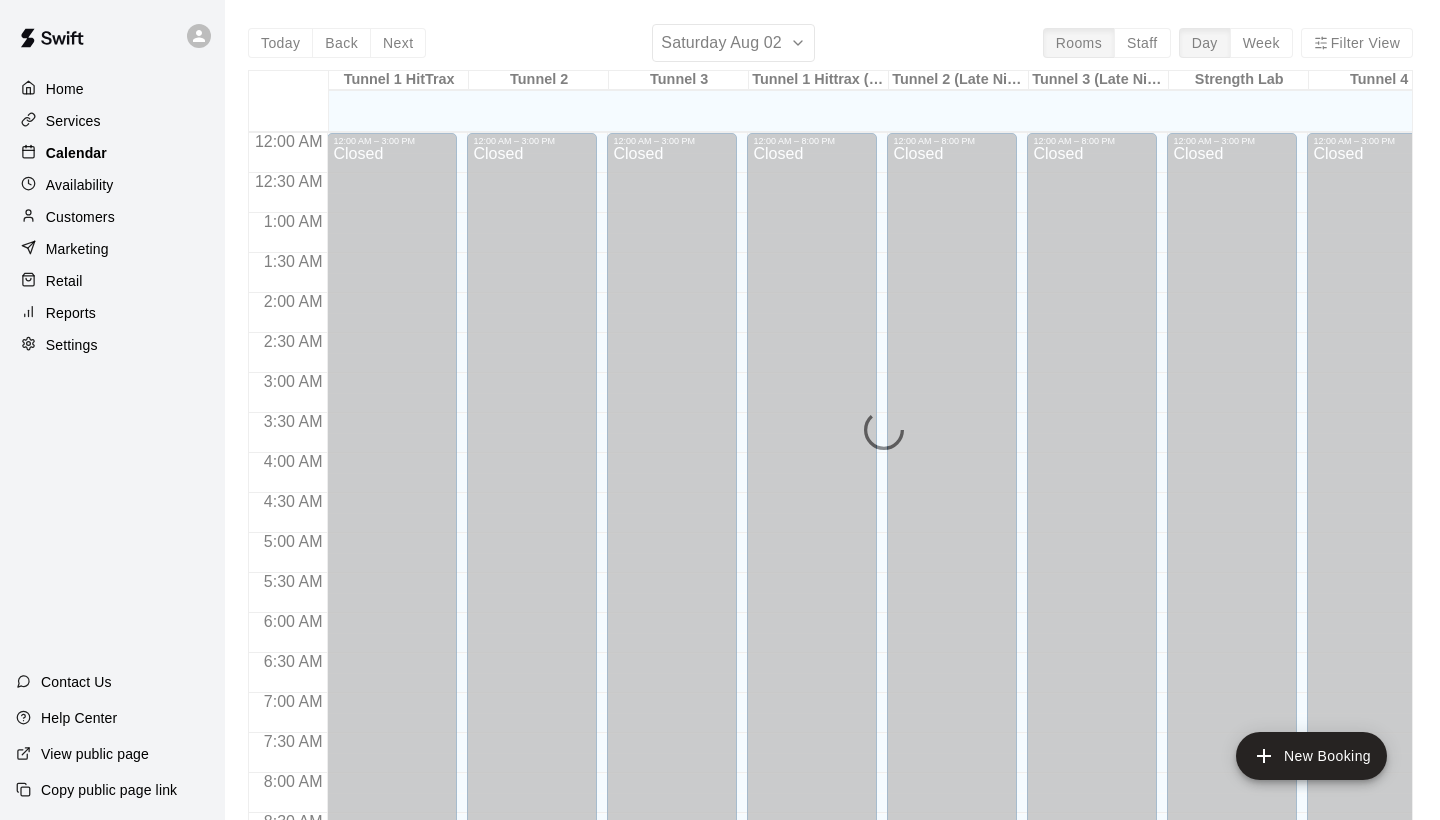 scroll, scrollTop: 1107, scrollLeft: 0, axis: vertical 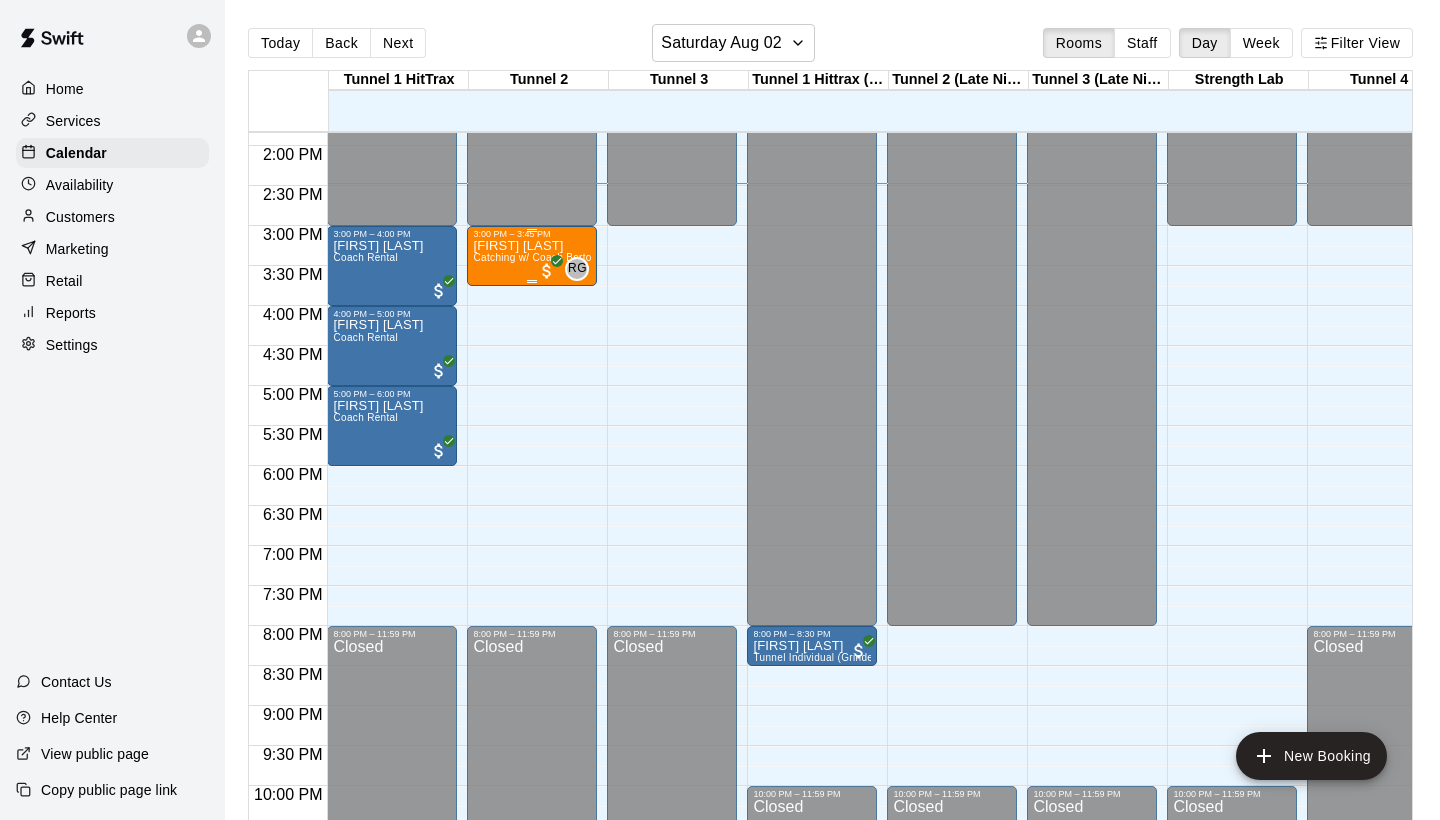 click on "Catching w/ Coach [FIRST]" at bounding box center (532, 257) 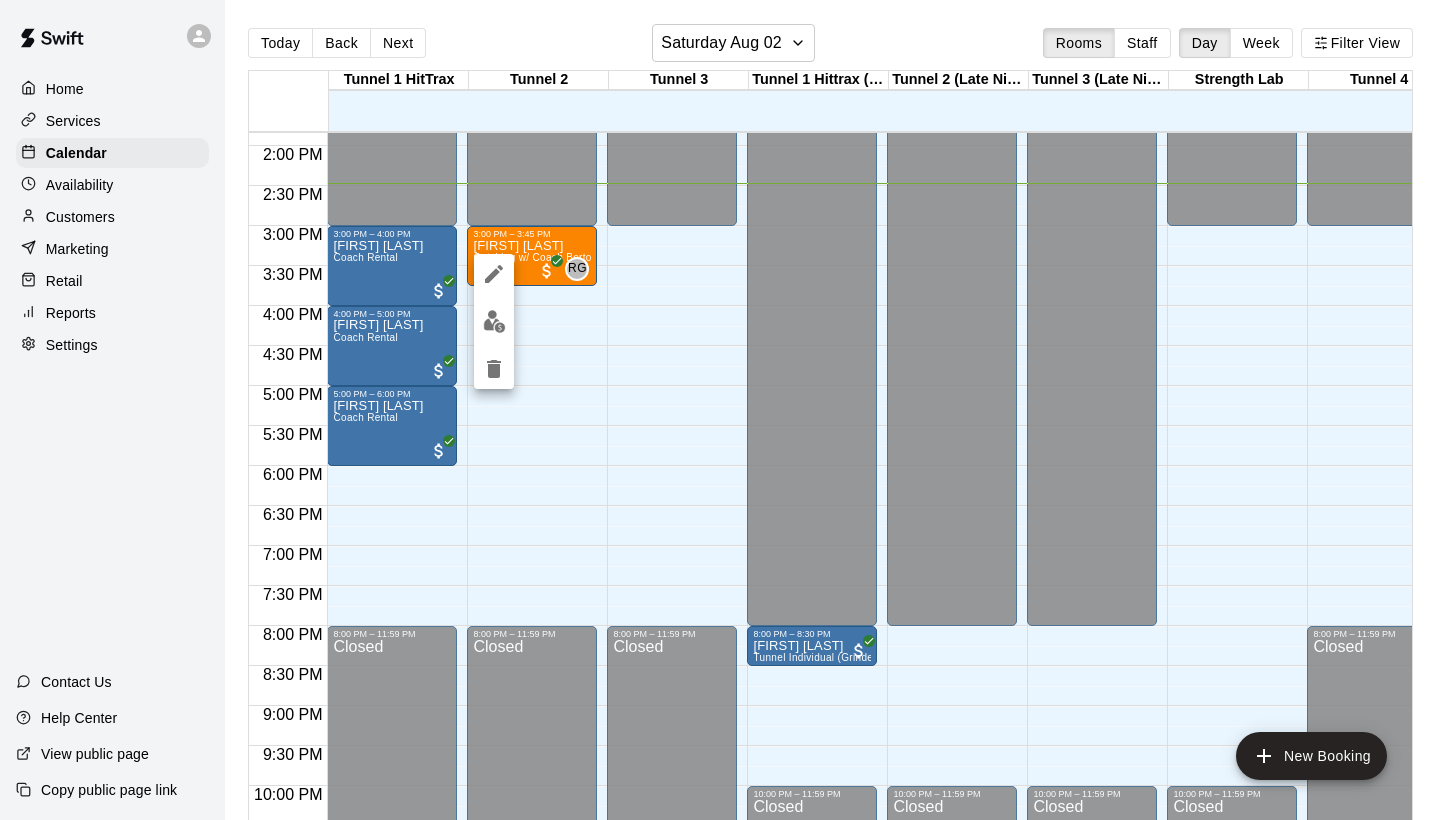 click at bounding box center [720, 410] 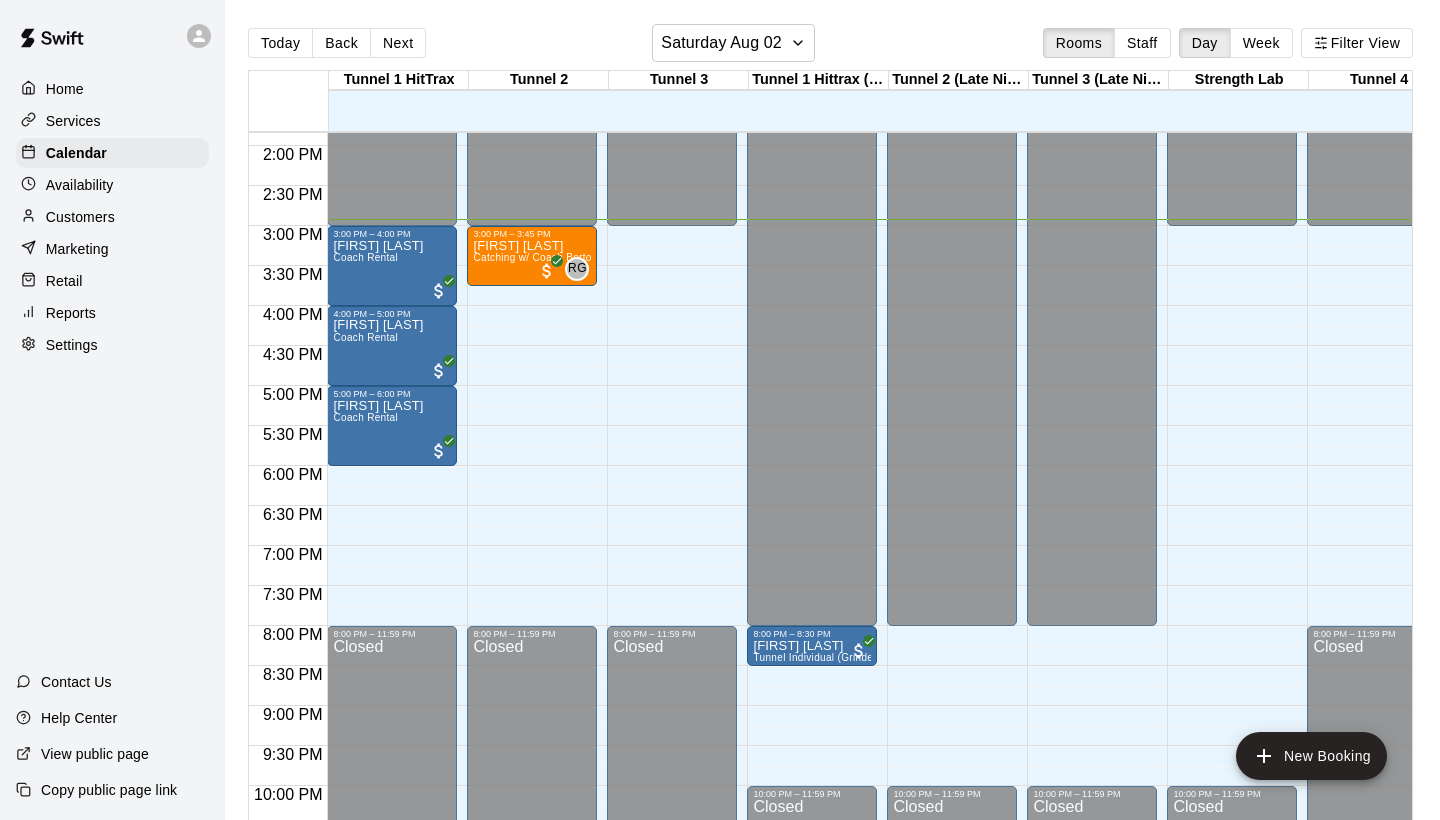 click on "Availability" at bounding box center [112, 185] 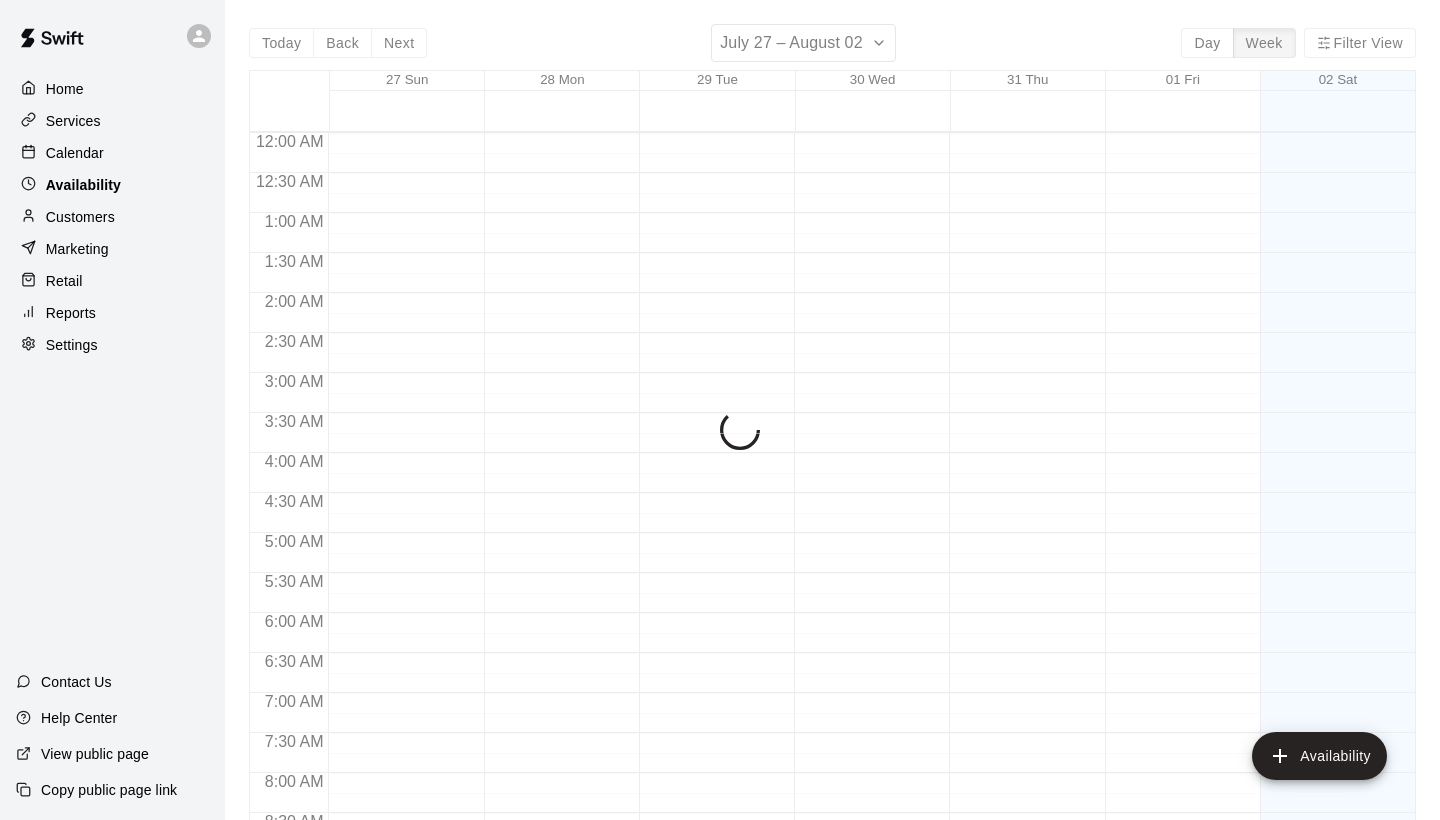 scroll, scrollTop: 1193, scrollLeft: 0, axis: vertical 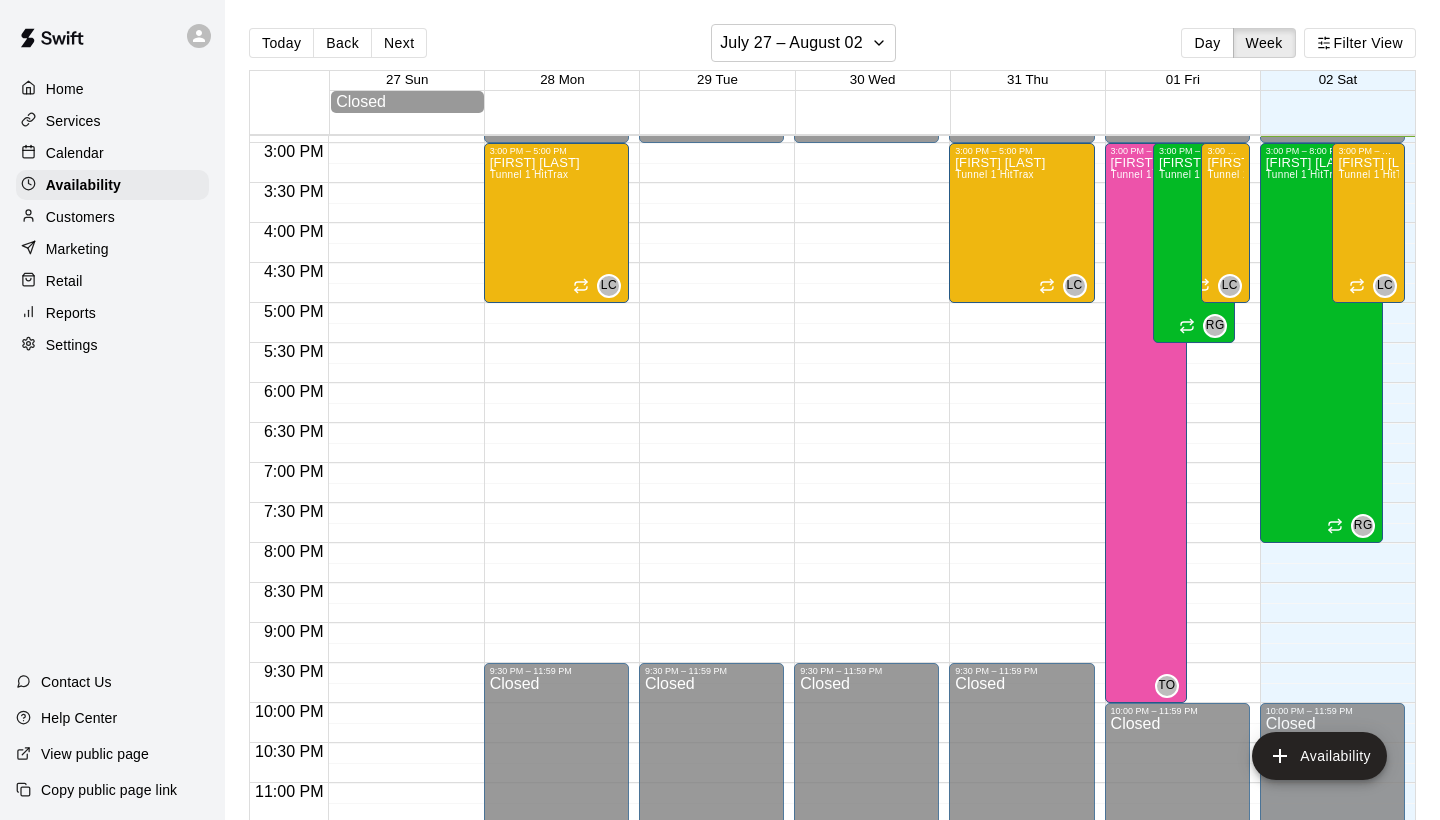 click on "Calendar" at bounding box center [112, 153] 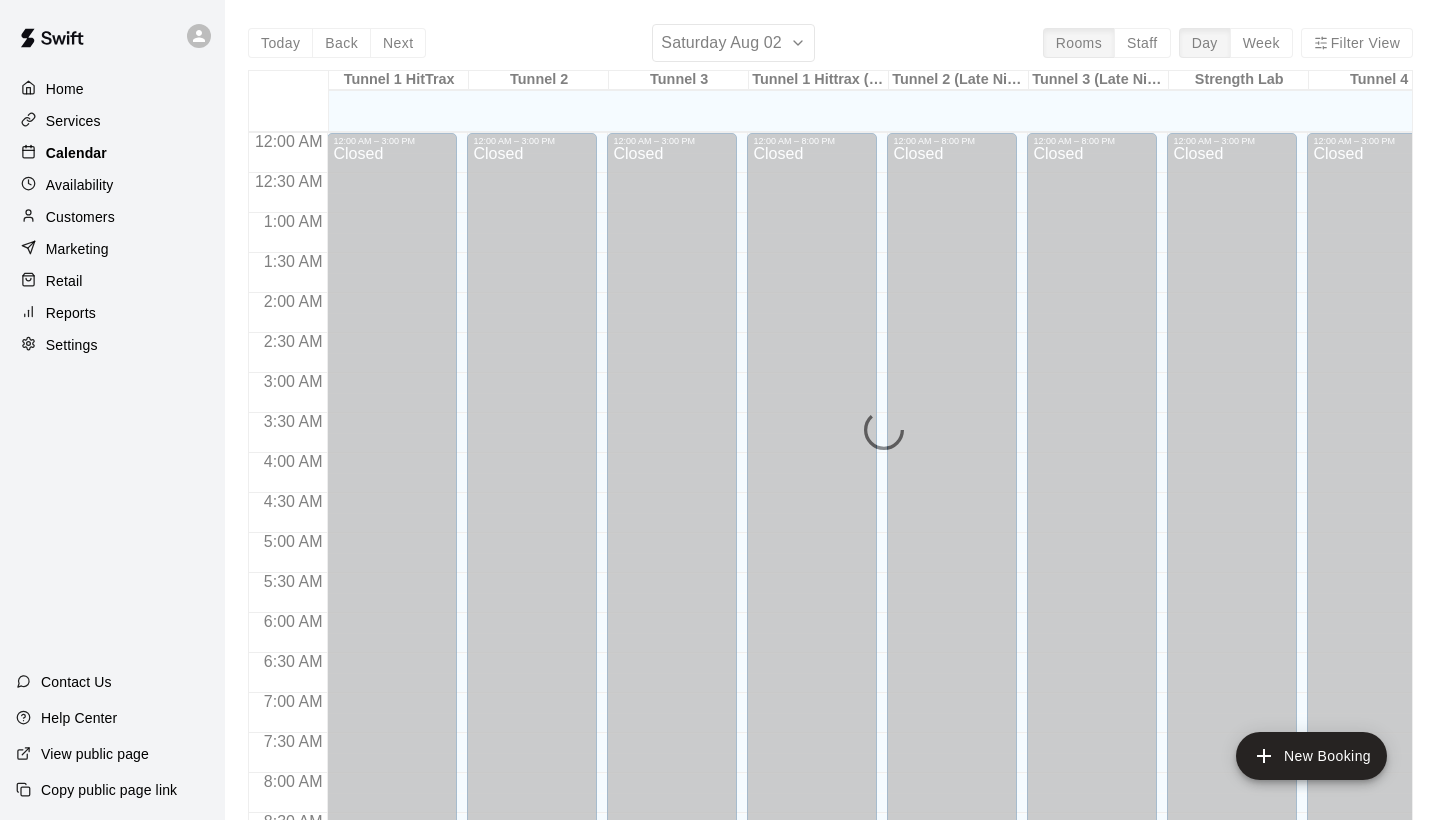 scroll, scrollTop: 1151, scrollLeft: 0, axis: vertical 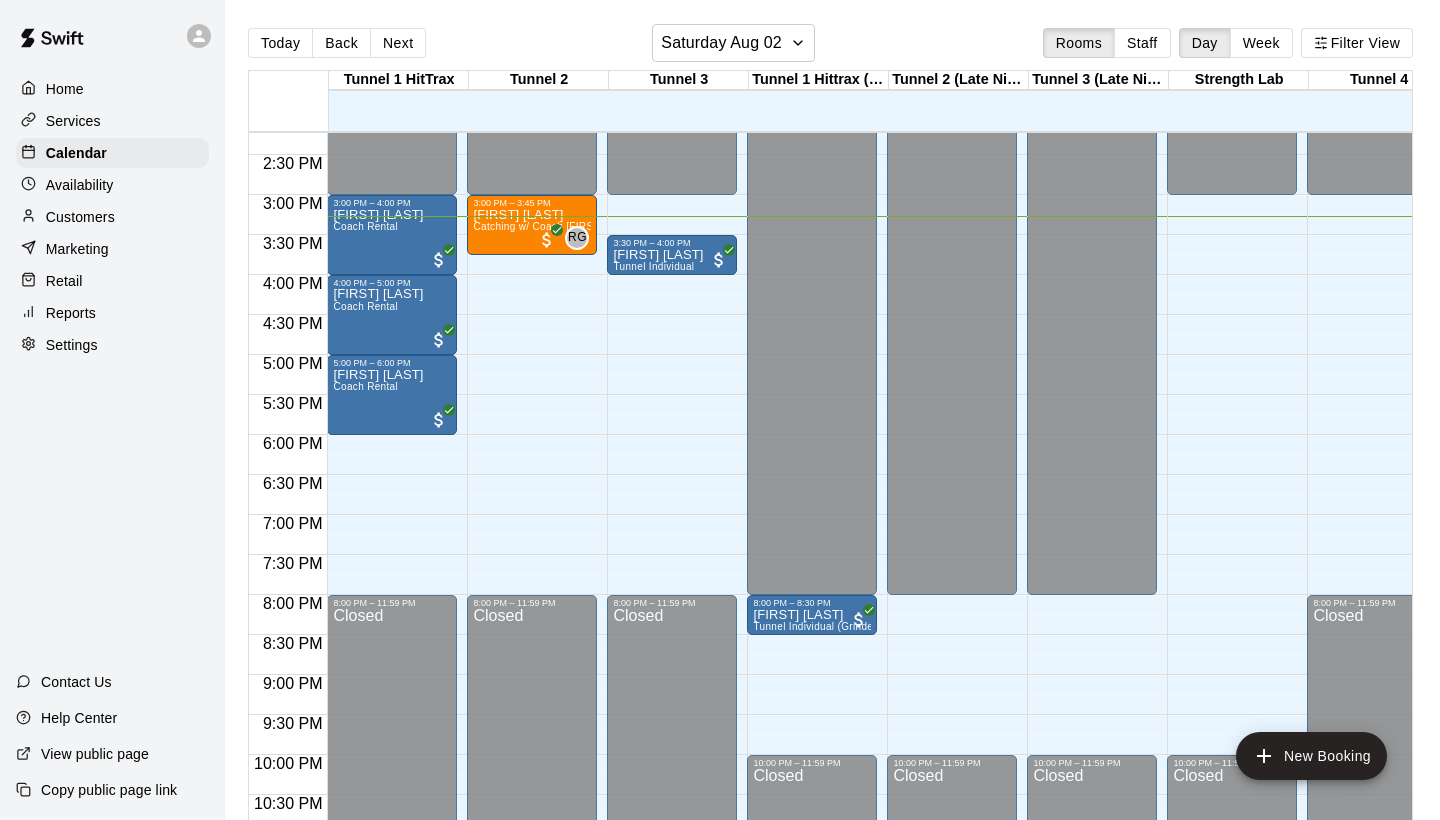 click on "Availability" at bounding box center (80, 185) 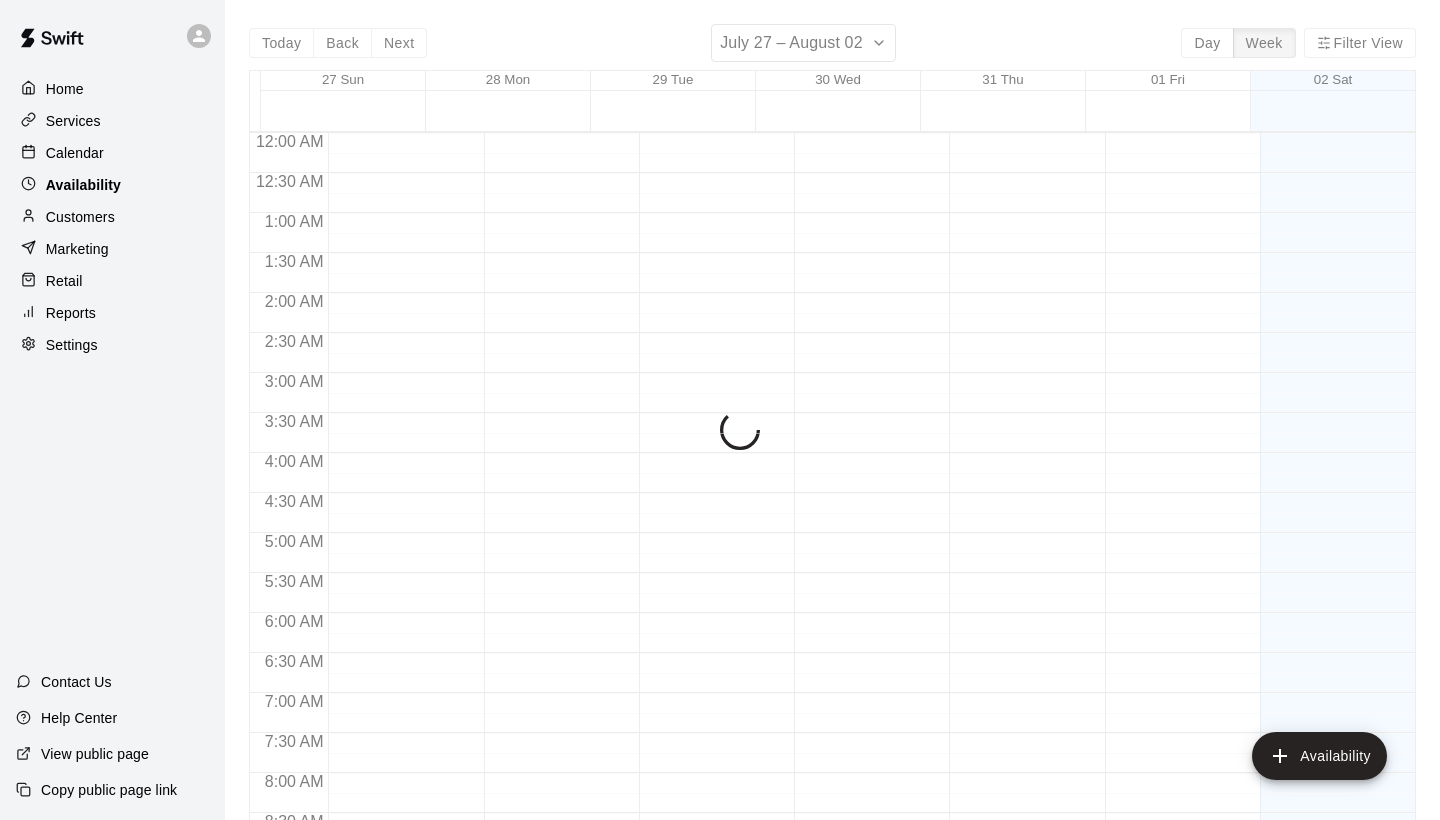 scroll, scrollTop: 1211, scrollLeft: 0, axis: vertical 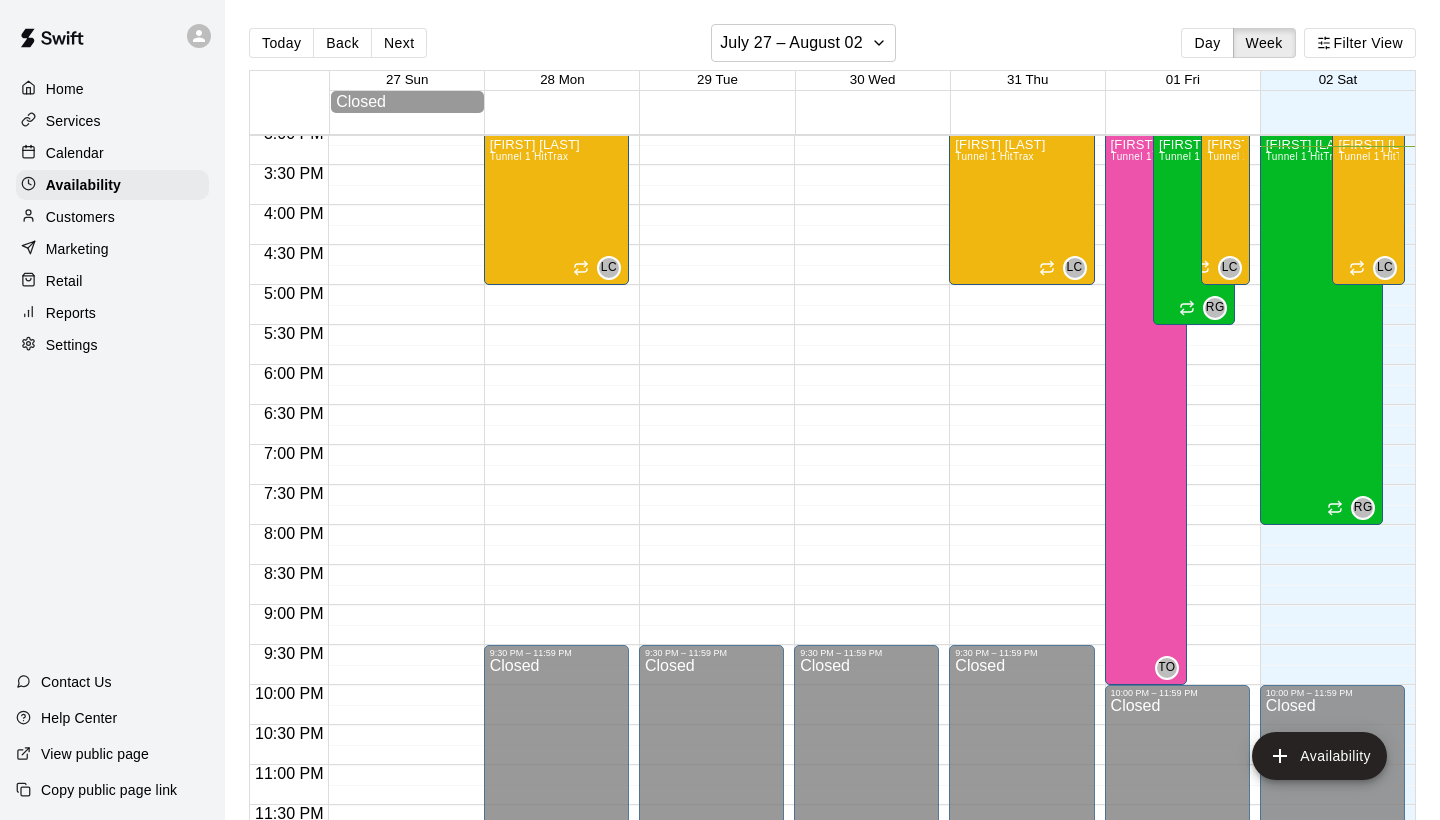 click on "Calendar" at bounding box center [112, 153] 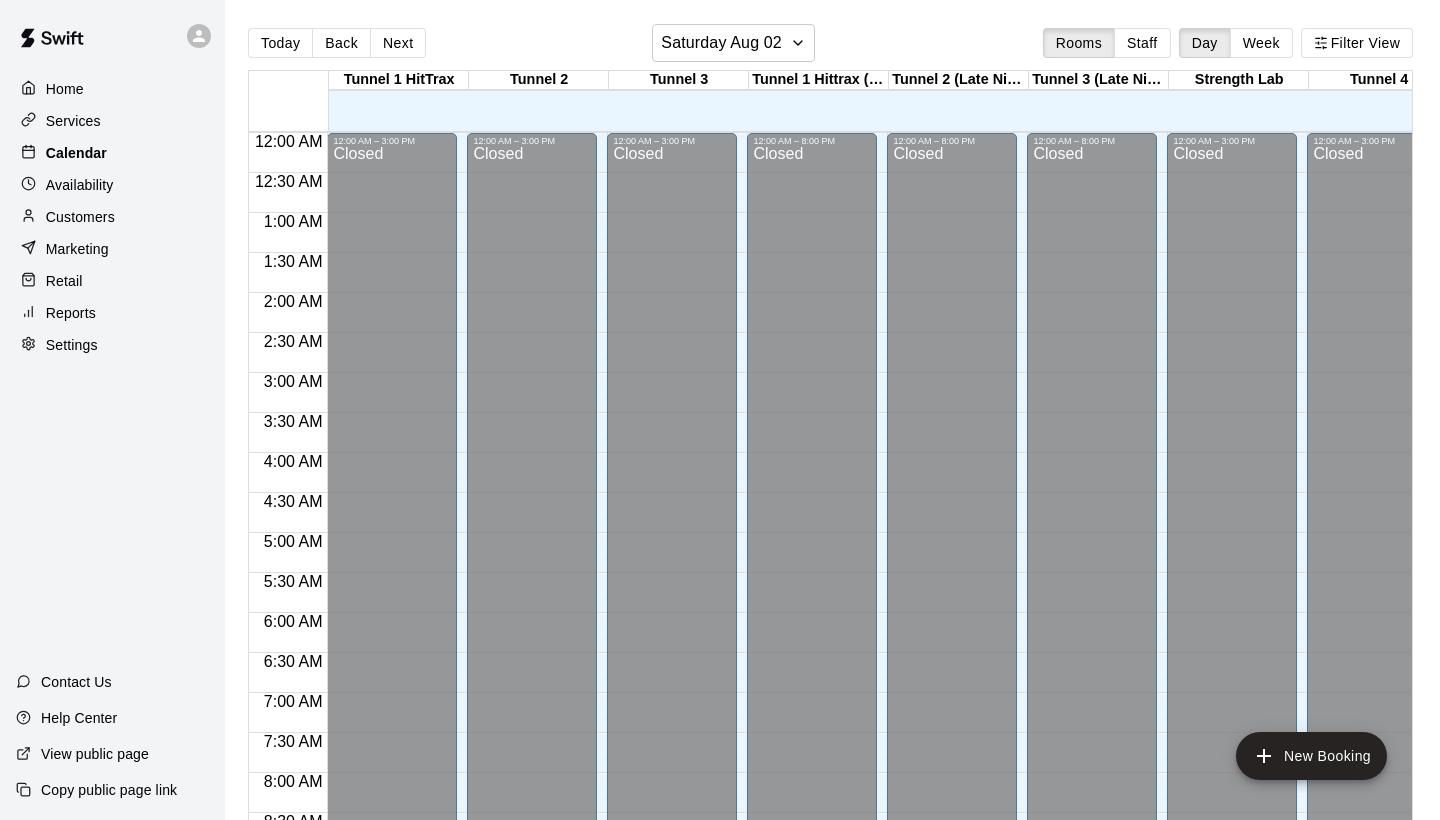 scroll, scrollTop: 1151, scrollLeft: 0, axis: vertical 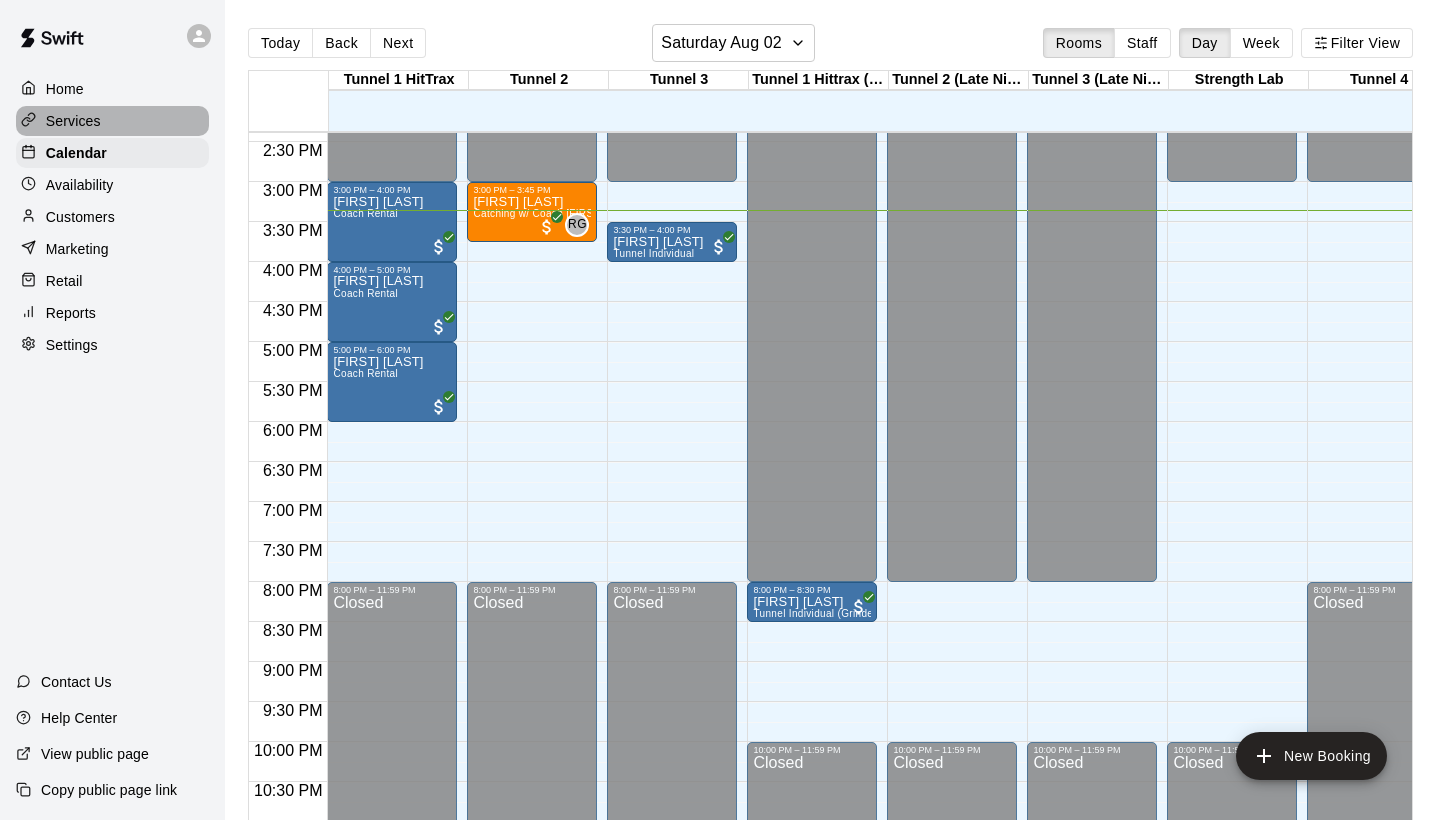 click on "Services" at bounding box center (73, 121) 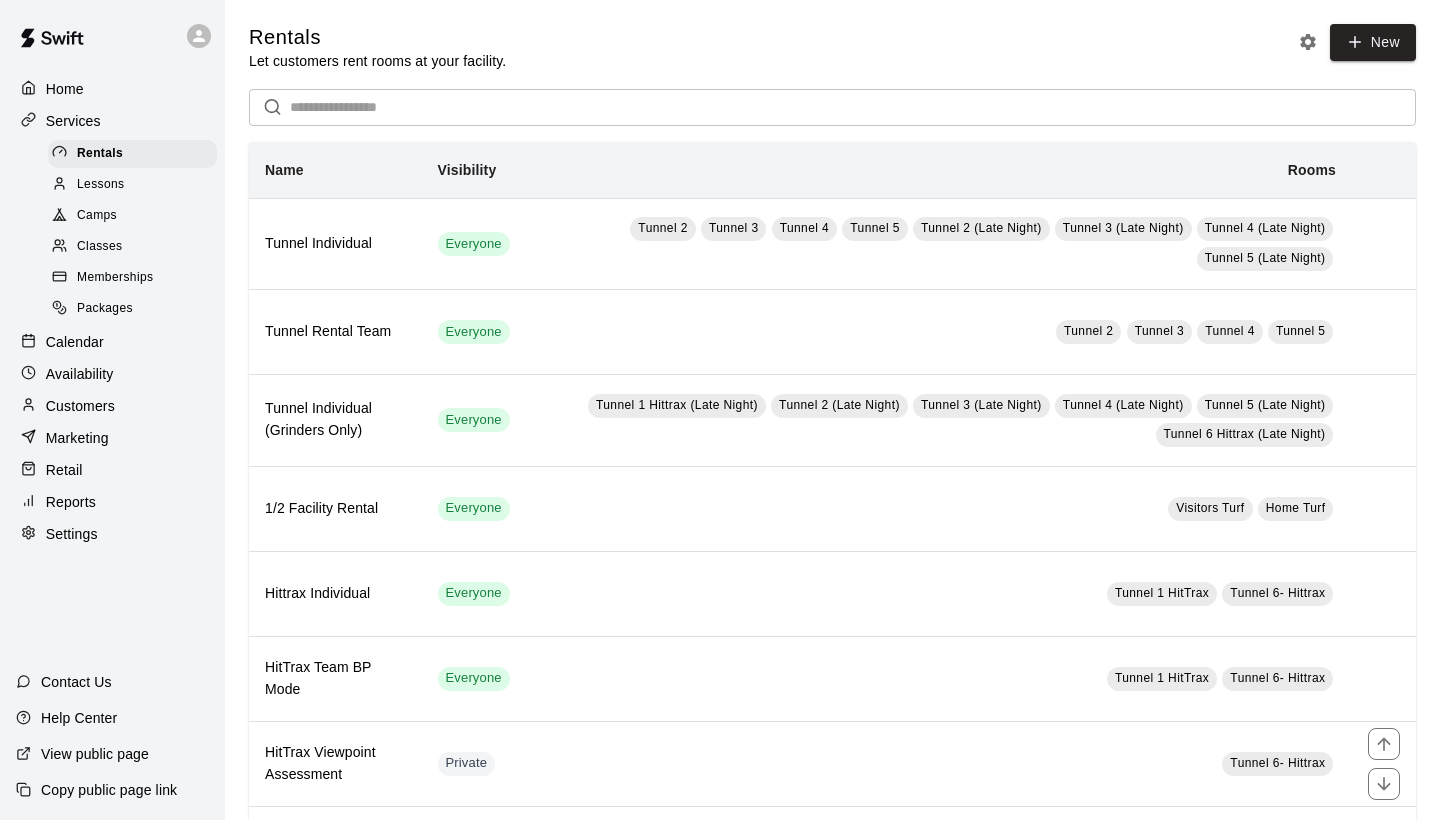 scroll, scrollTop: 0, scrollLeft: 0, axis: both 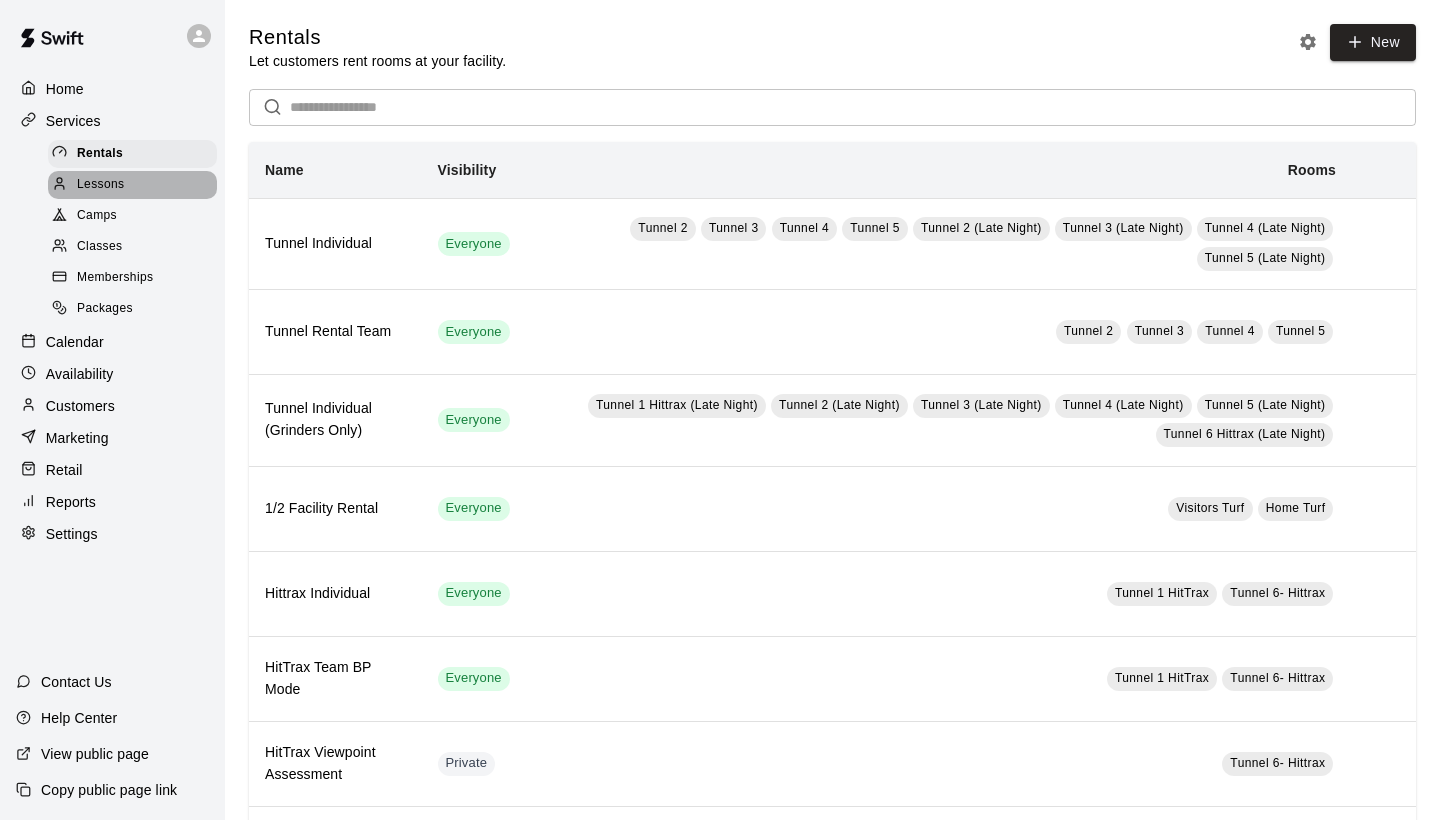 click on "Lessons" at bounding box center [101, 185] 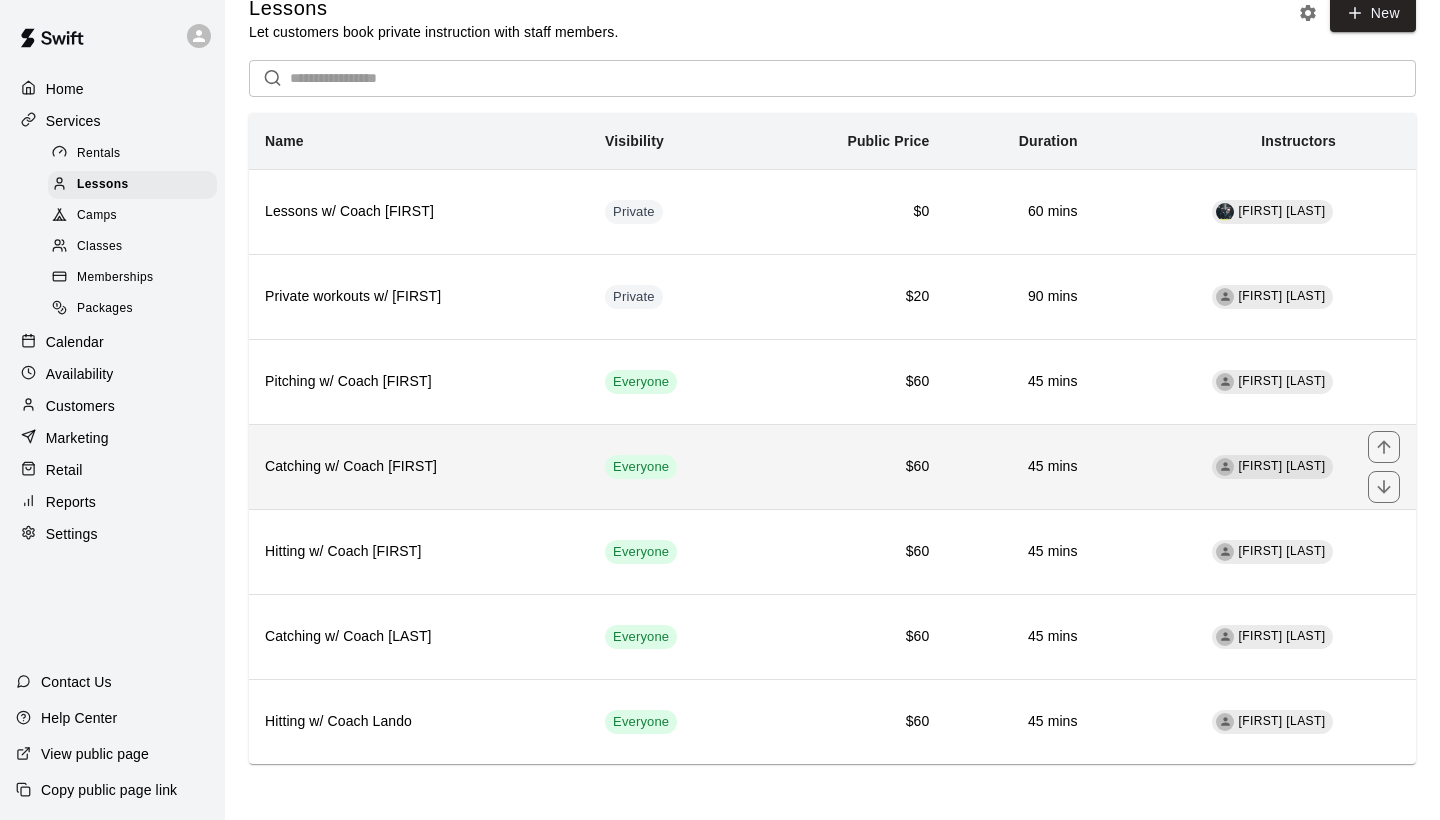 scroll, scrollTop: 28, scrollLeft: 0, axis: vertical 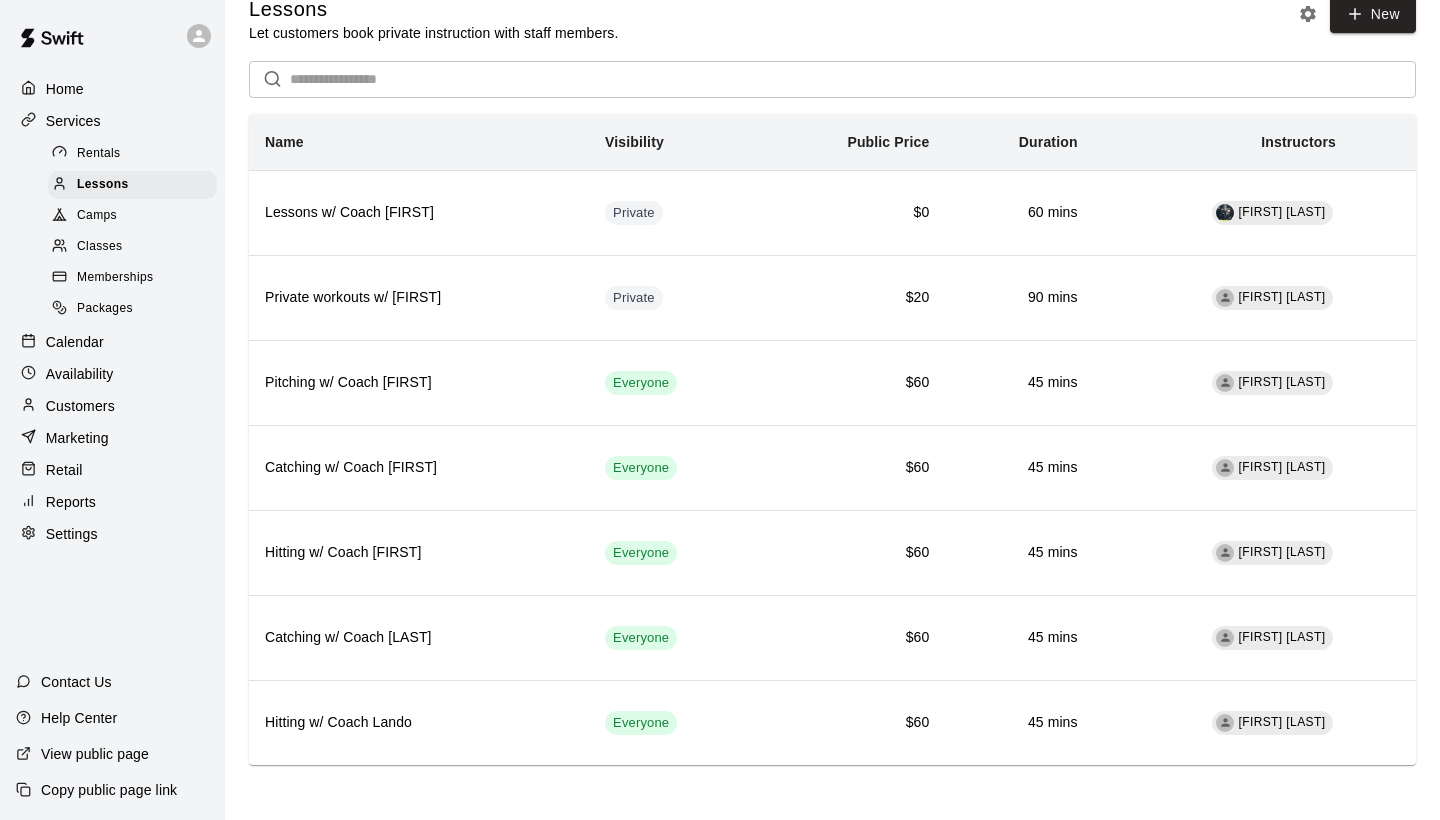 click on "Camps" at bounding box center [132, 216] 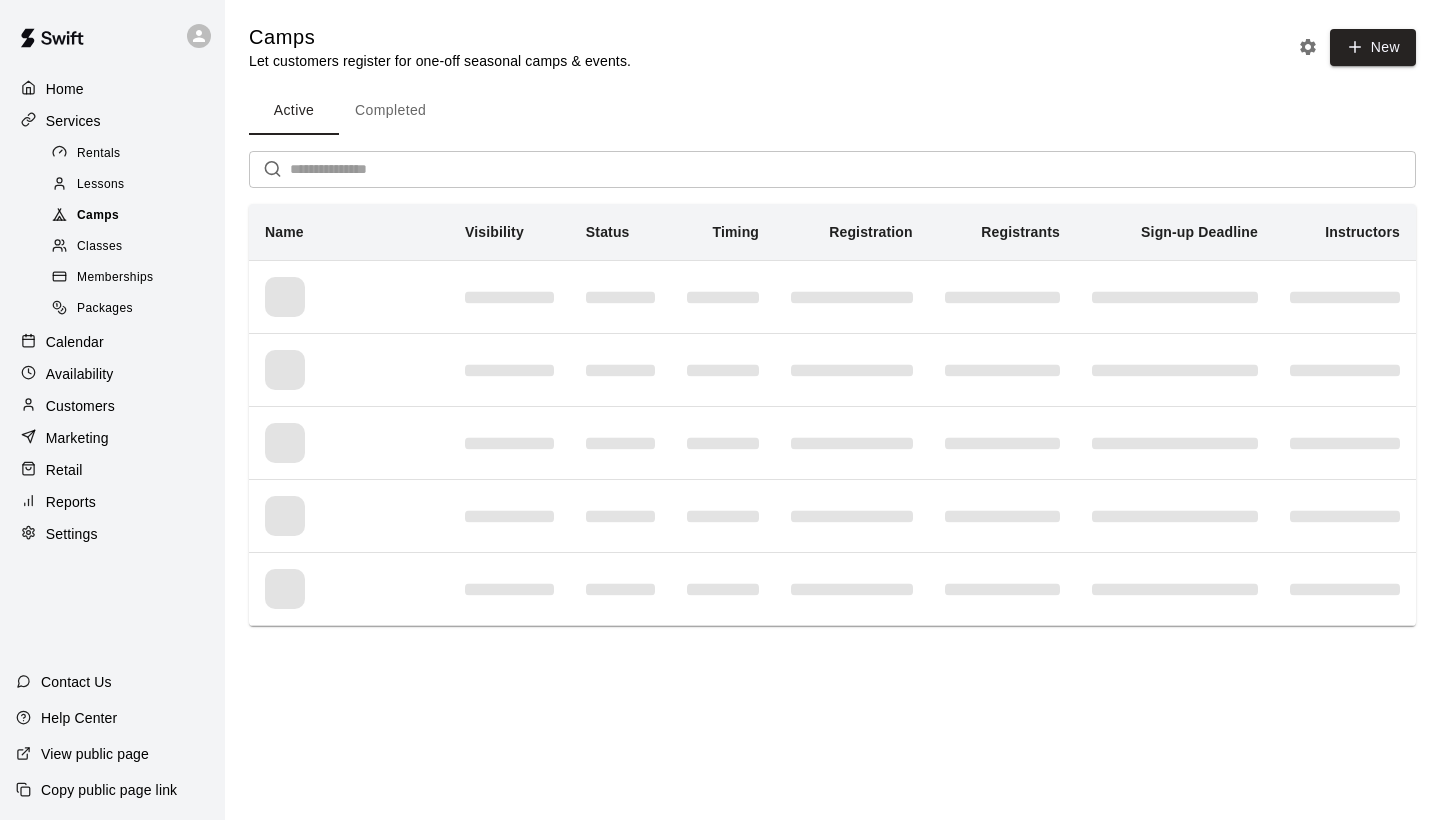 scroll, scrollTop: 0, scrollLeft: 0, axis: both 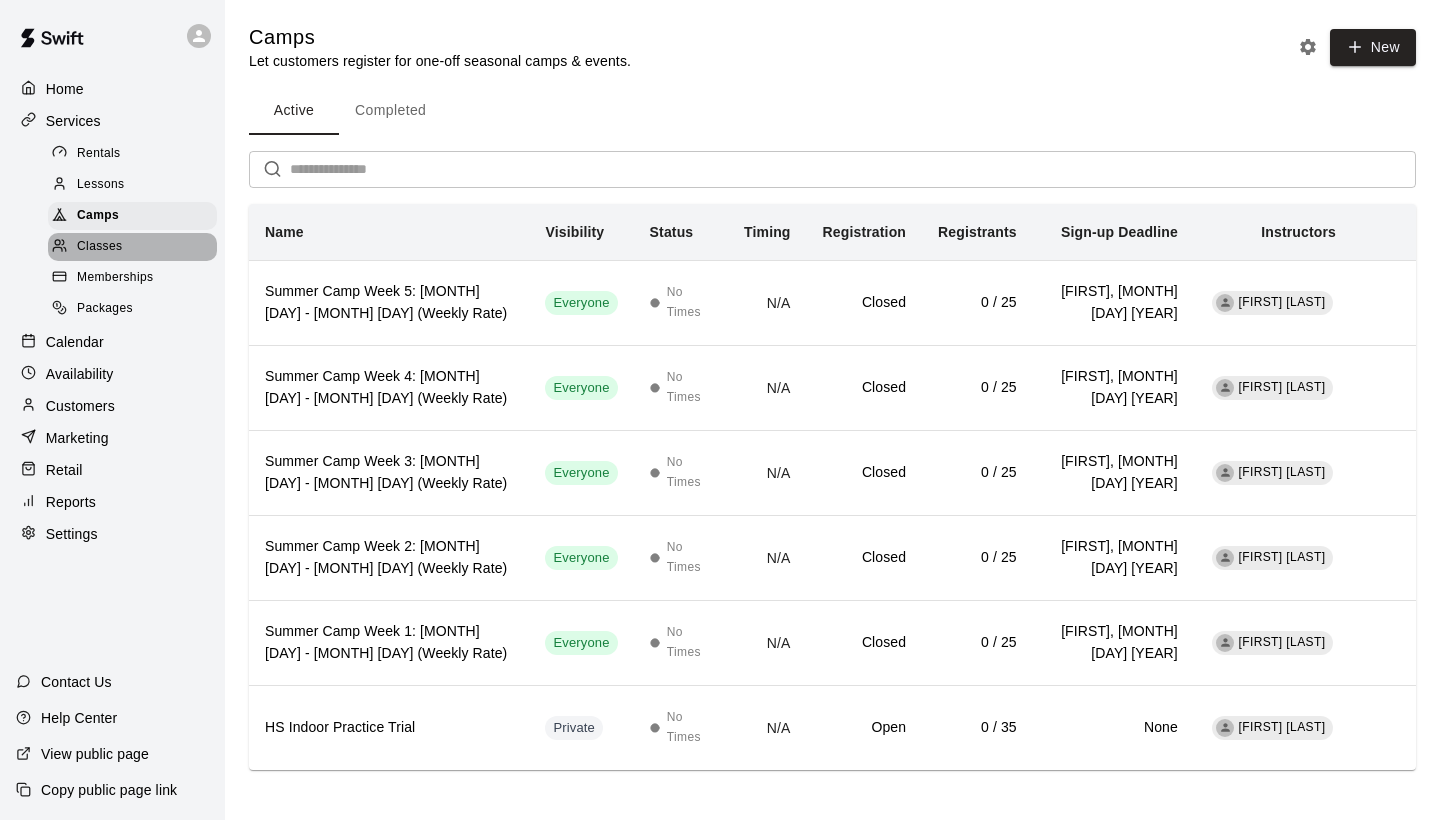 click on "Classes" at bounding box center [132, 247] 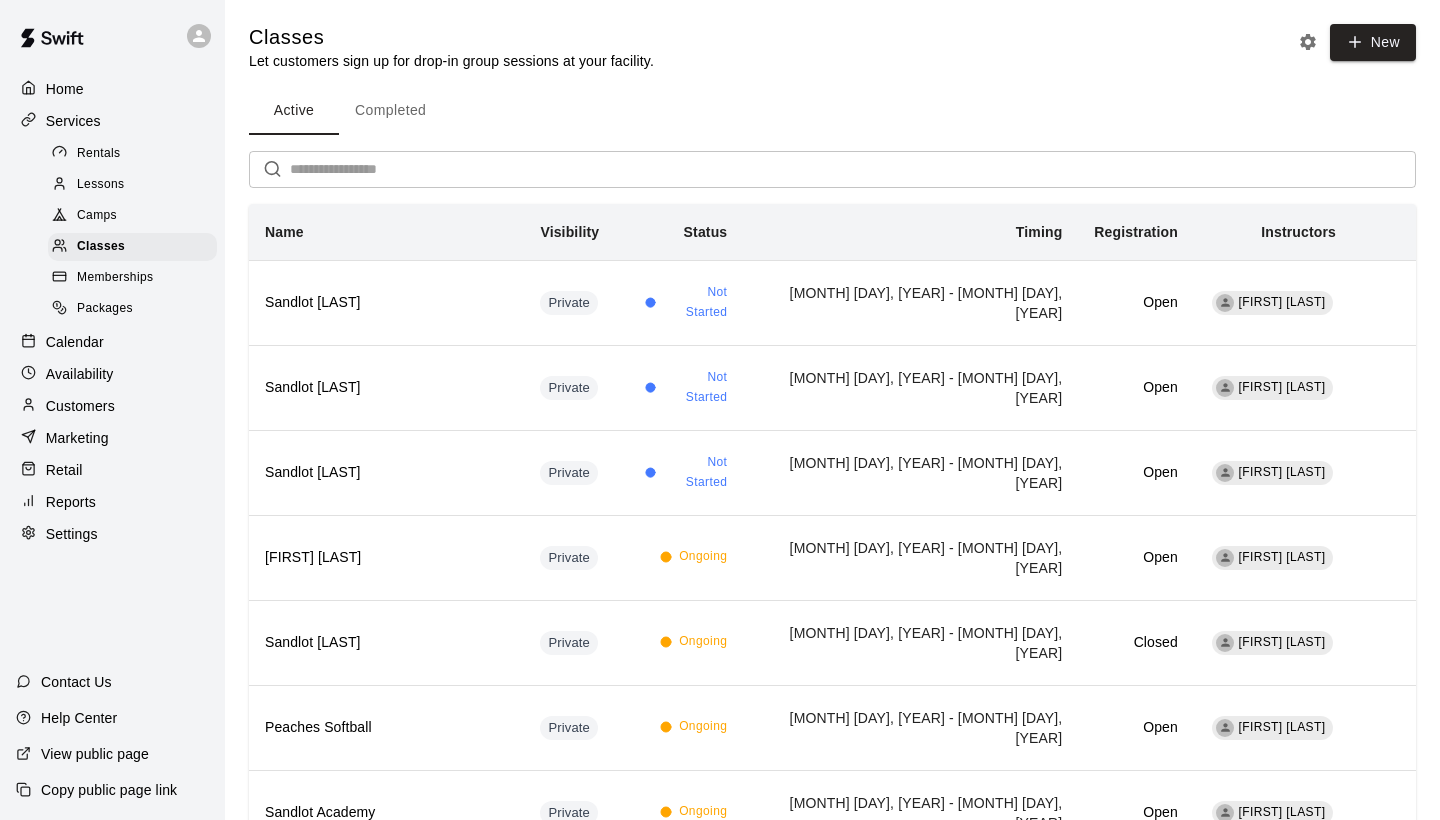 click on "Camps" at bounding box center [132, 216] 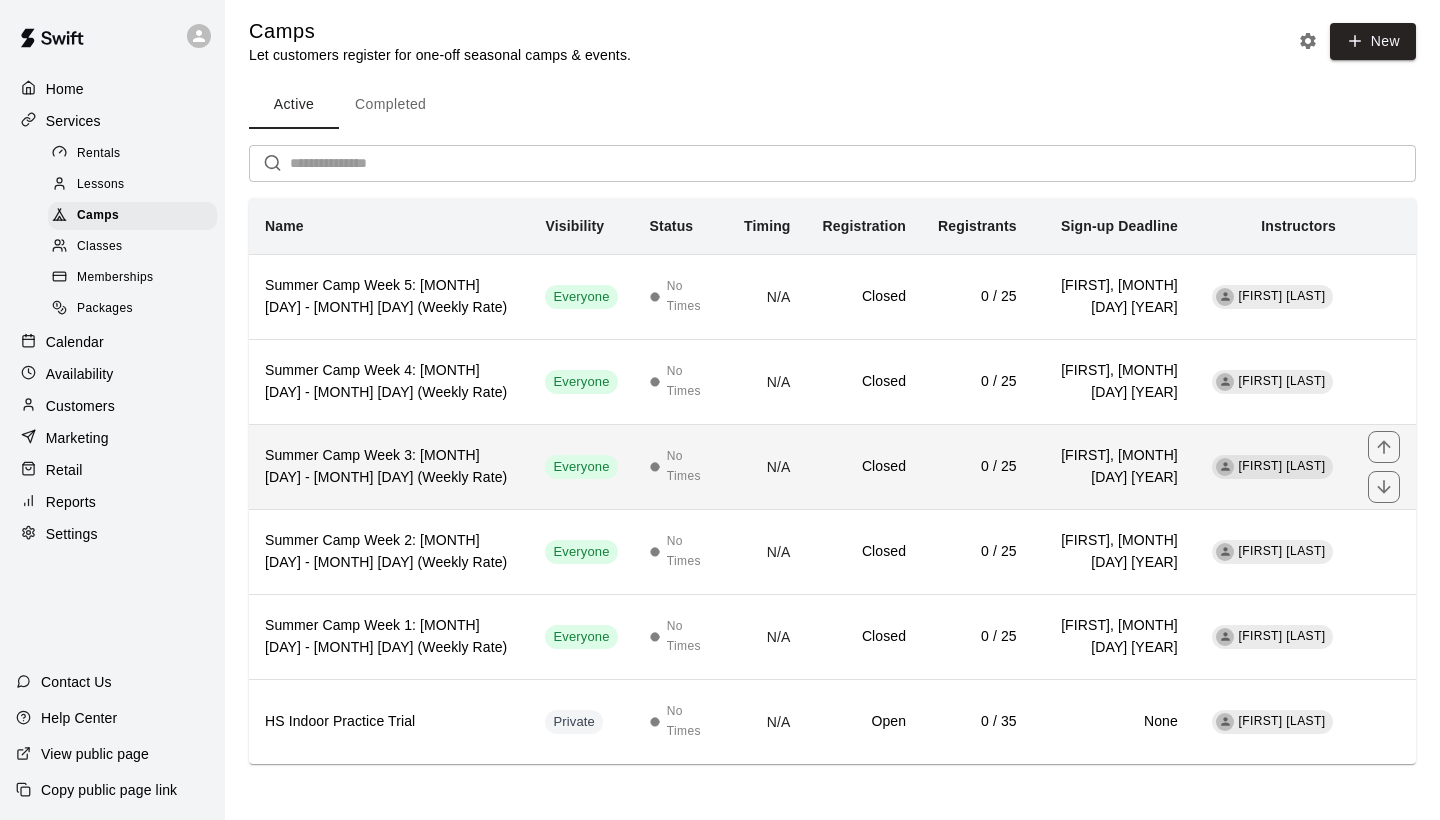 scroll, scrollTop: 29, scrollLeft: 0, axis: vertical 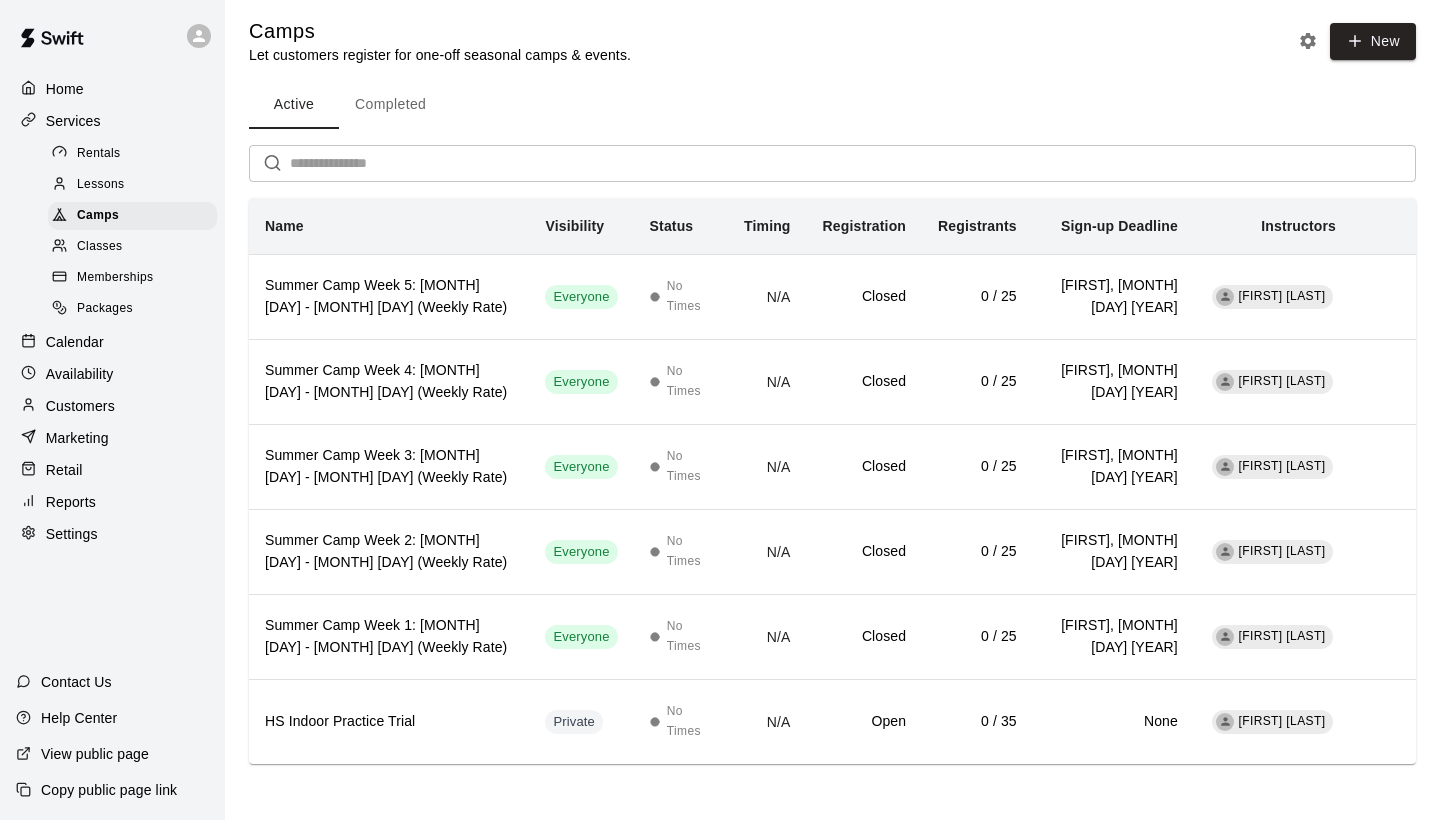 click on "Classes" at bounding box center [132, 247] 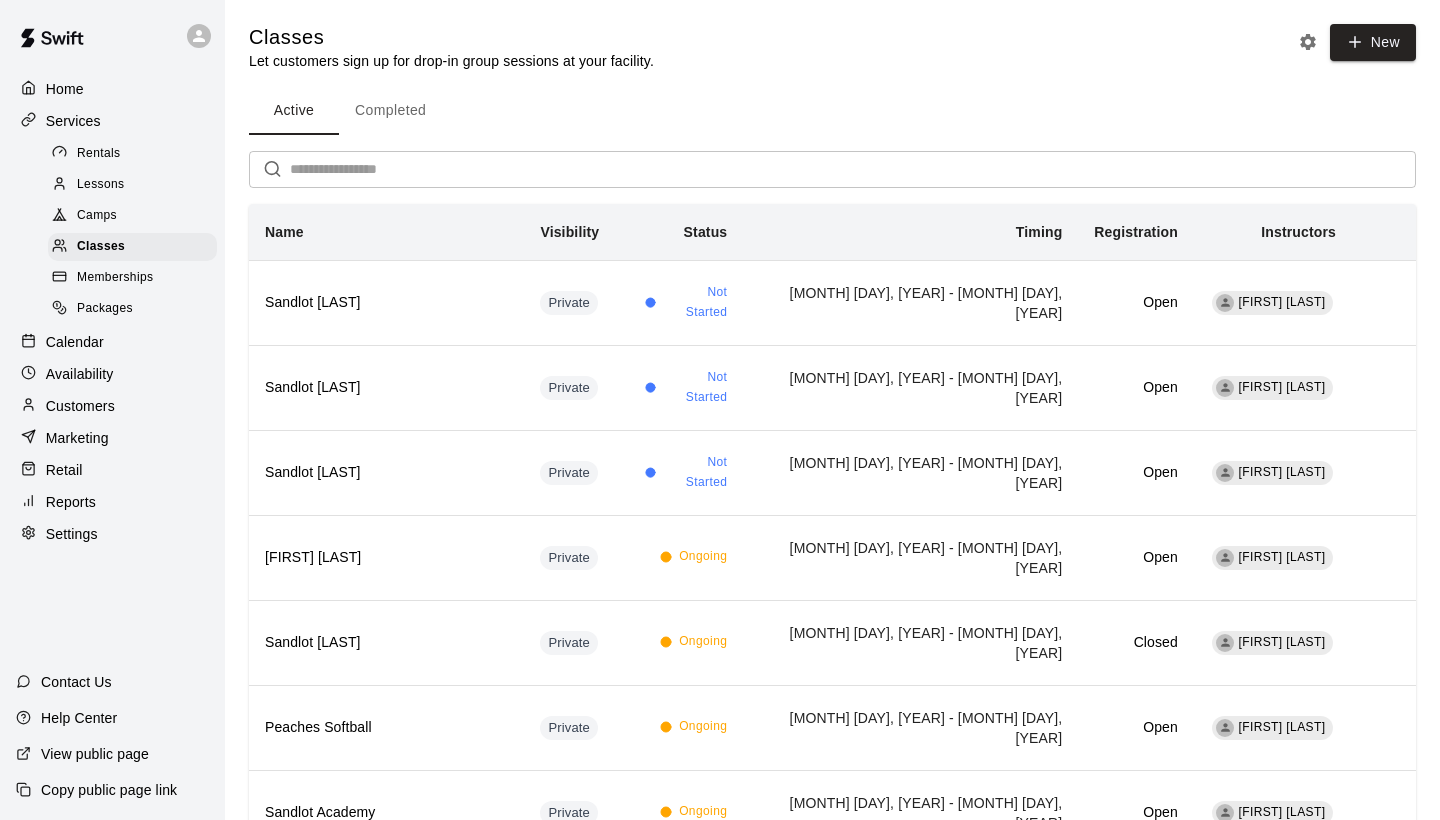 scroll, scrollTop: 0, scrollLeft: 0, axis: both 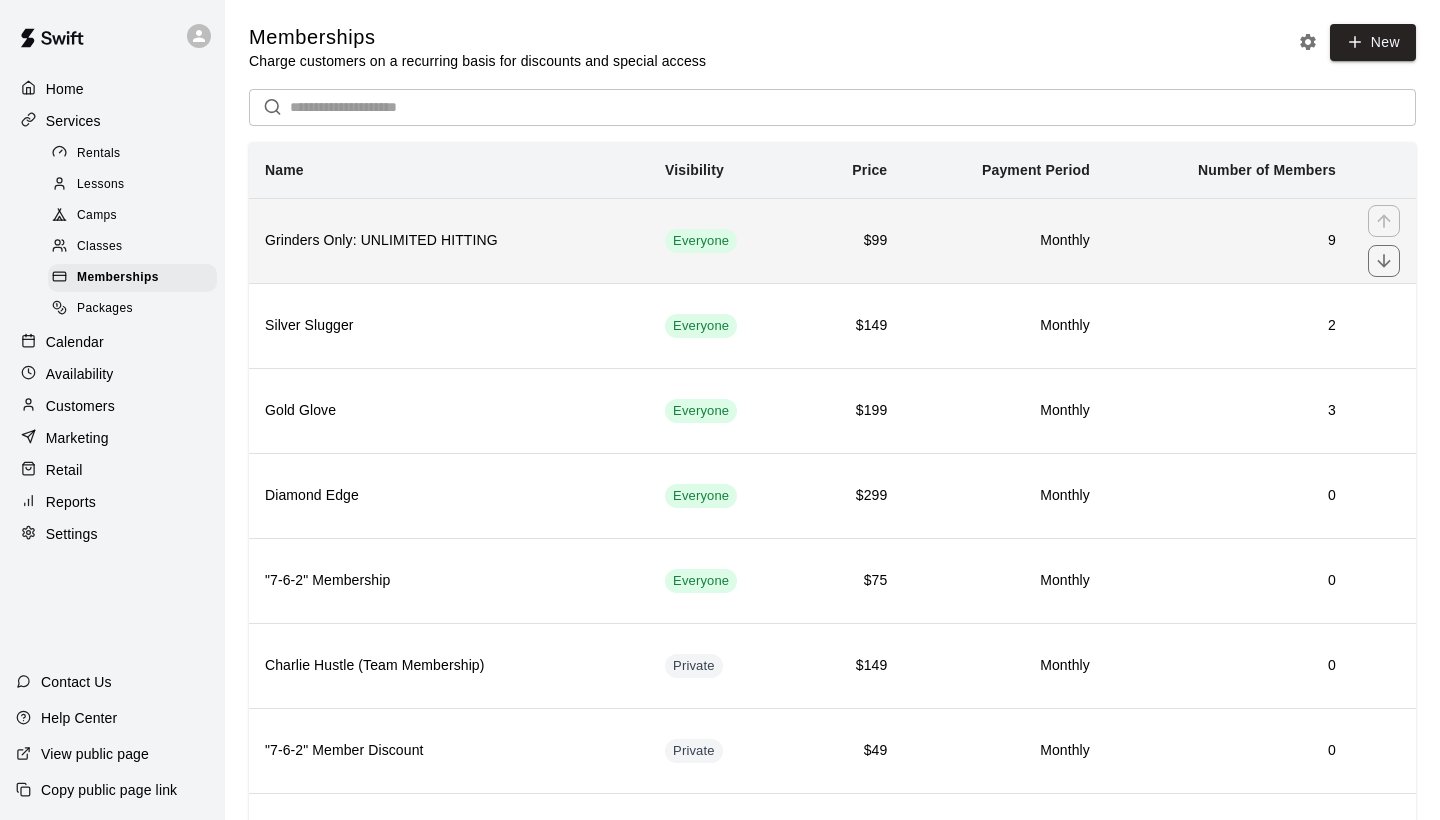 click on "Grinders Only:  UNLIMITED HITTING" at bounding box center [449, 241] 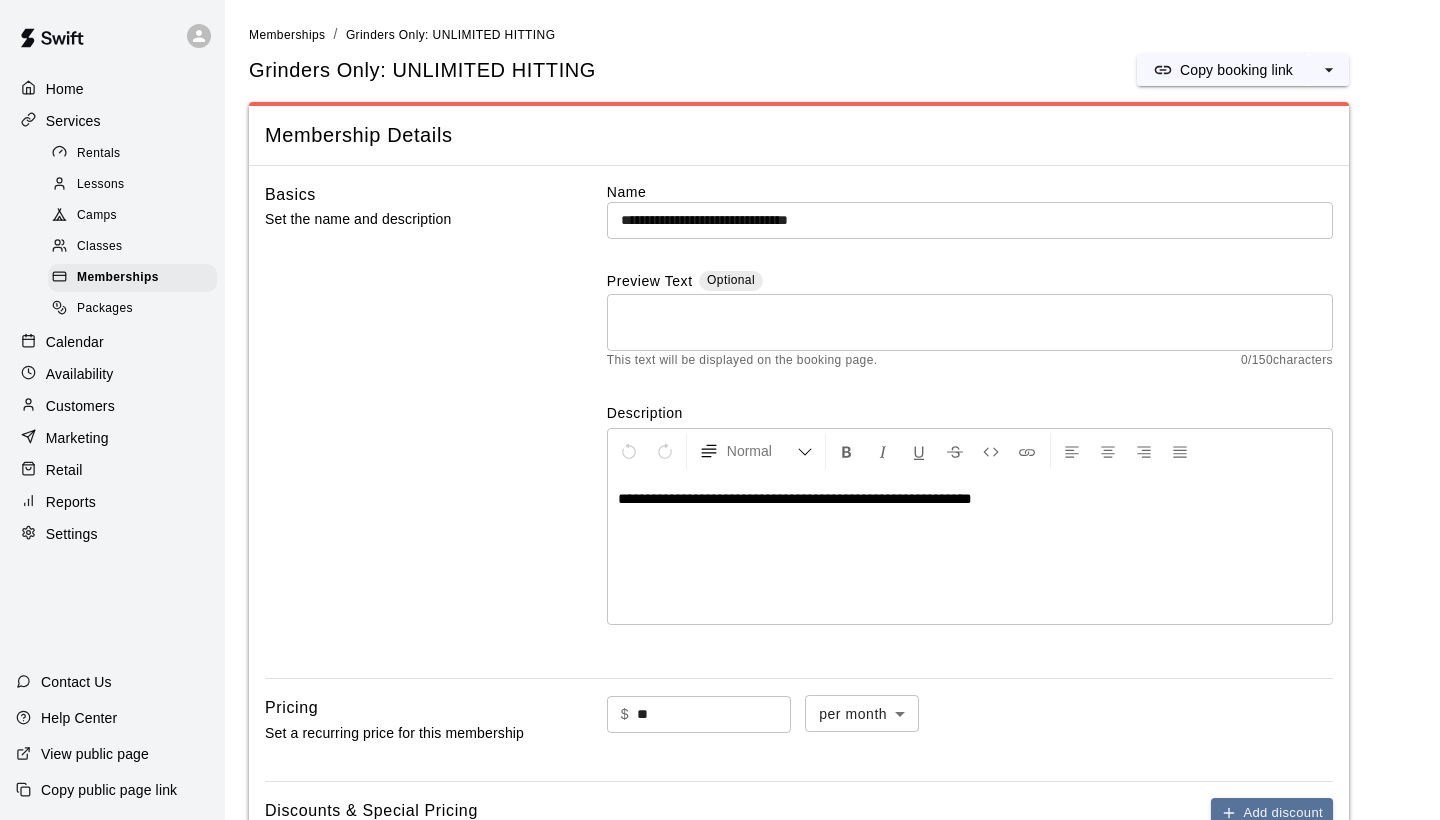 scroll, scrollTop: 0, scrollLeft: 0, axis: both 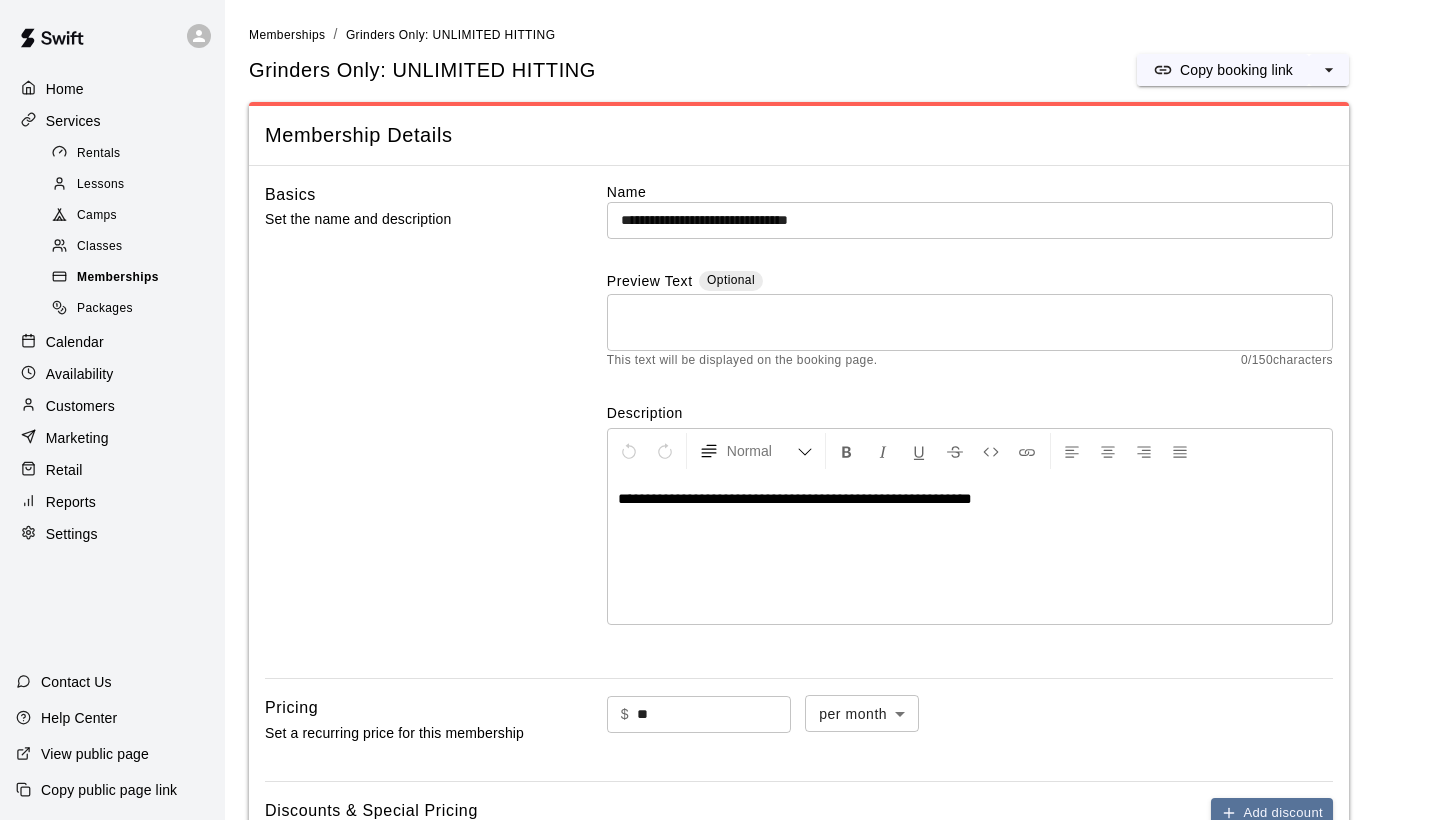 click on "Memberships" at bounding box center [118, 278] 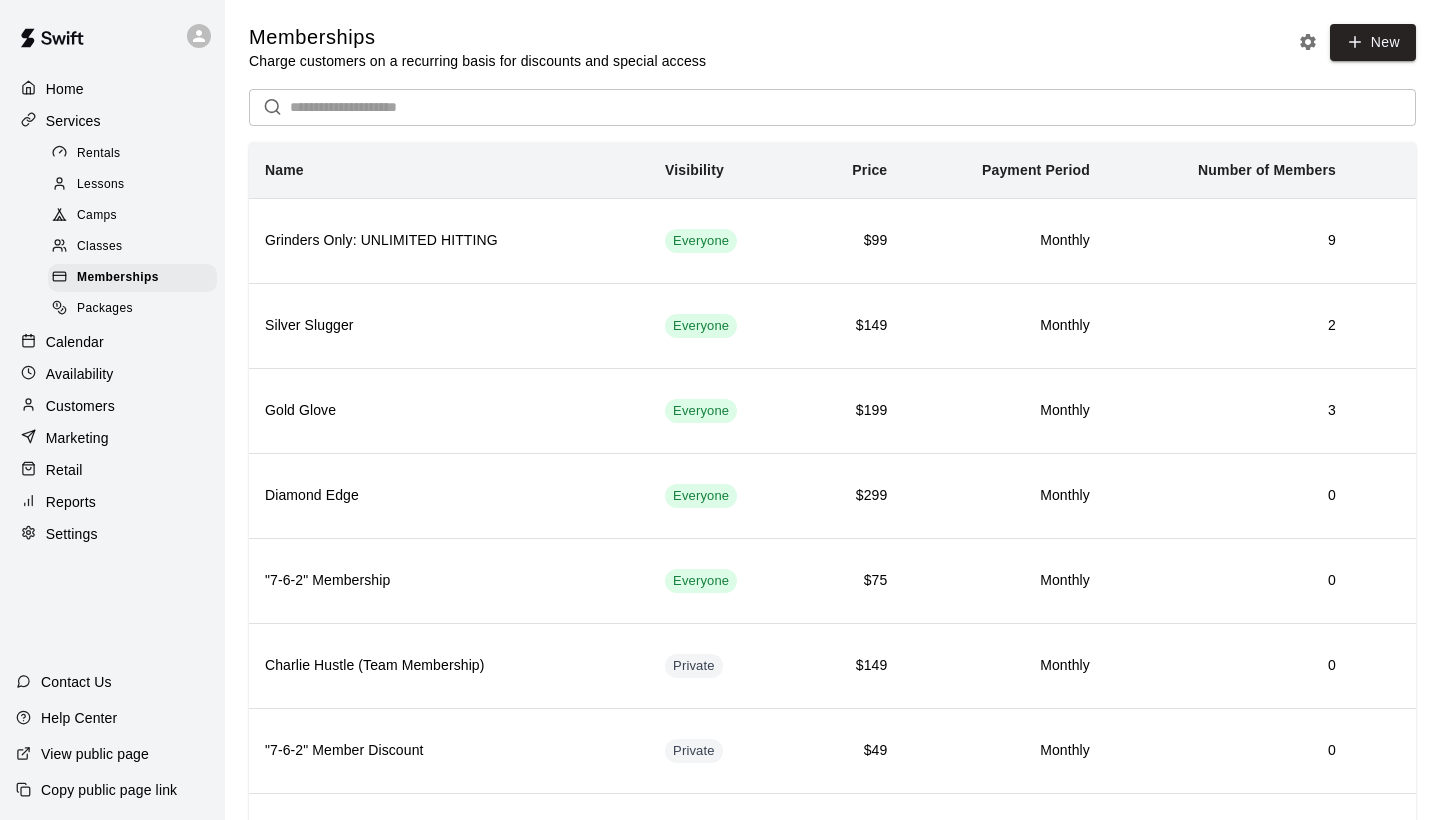click on "Classes" at bounding box center (99, 247) 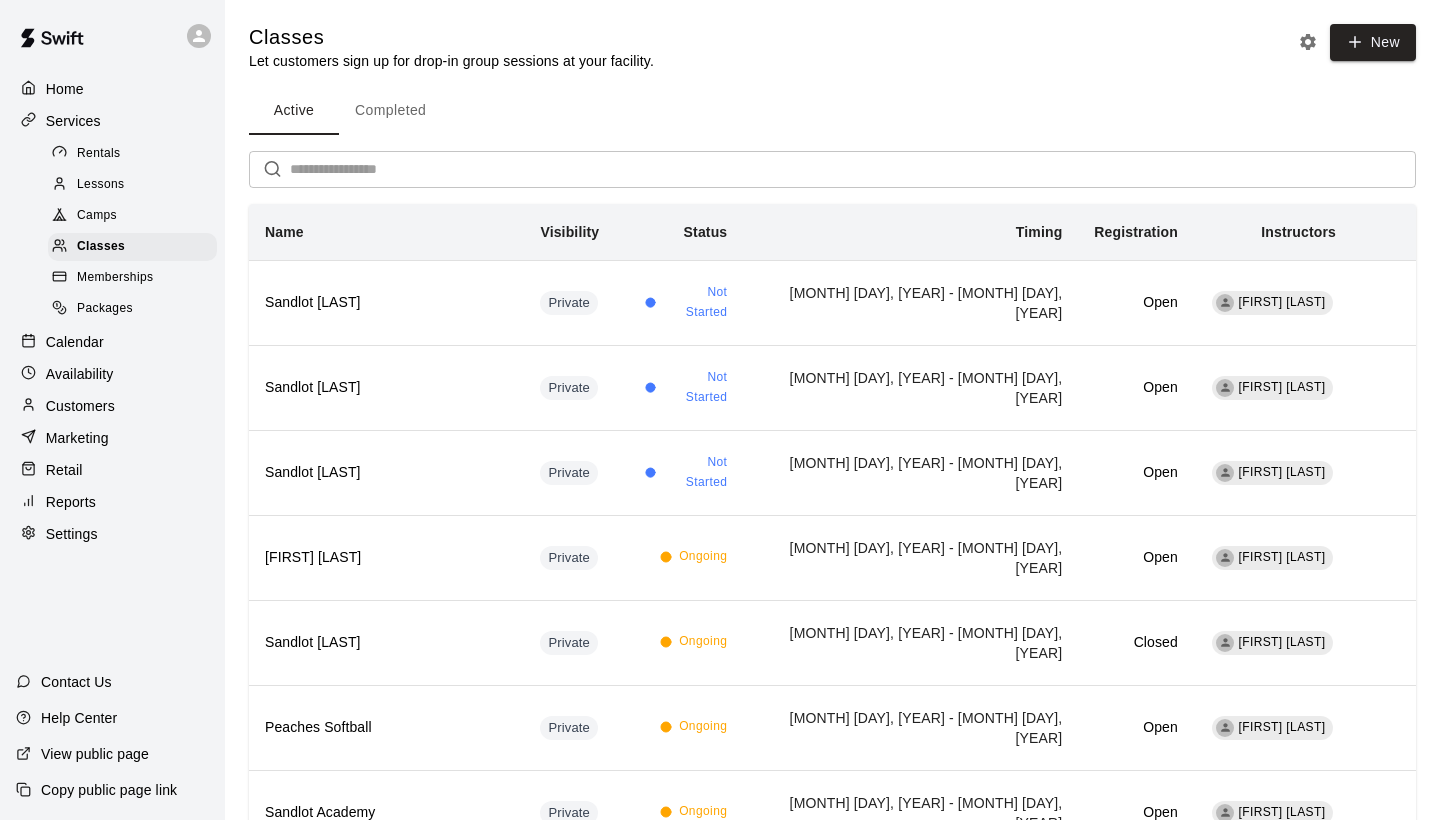 click on "Camps" at bounding box center (136, 216) 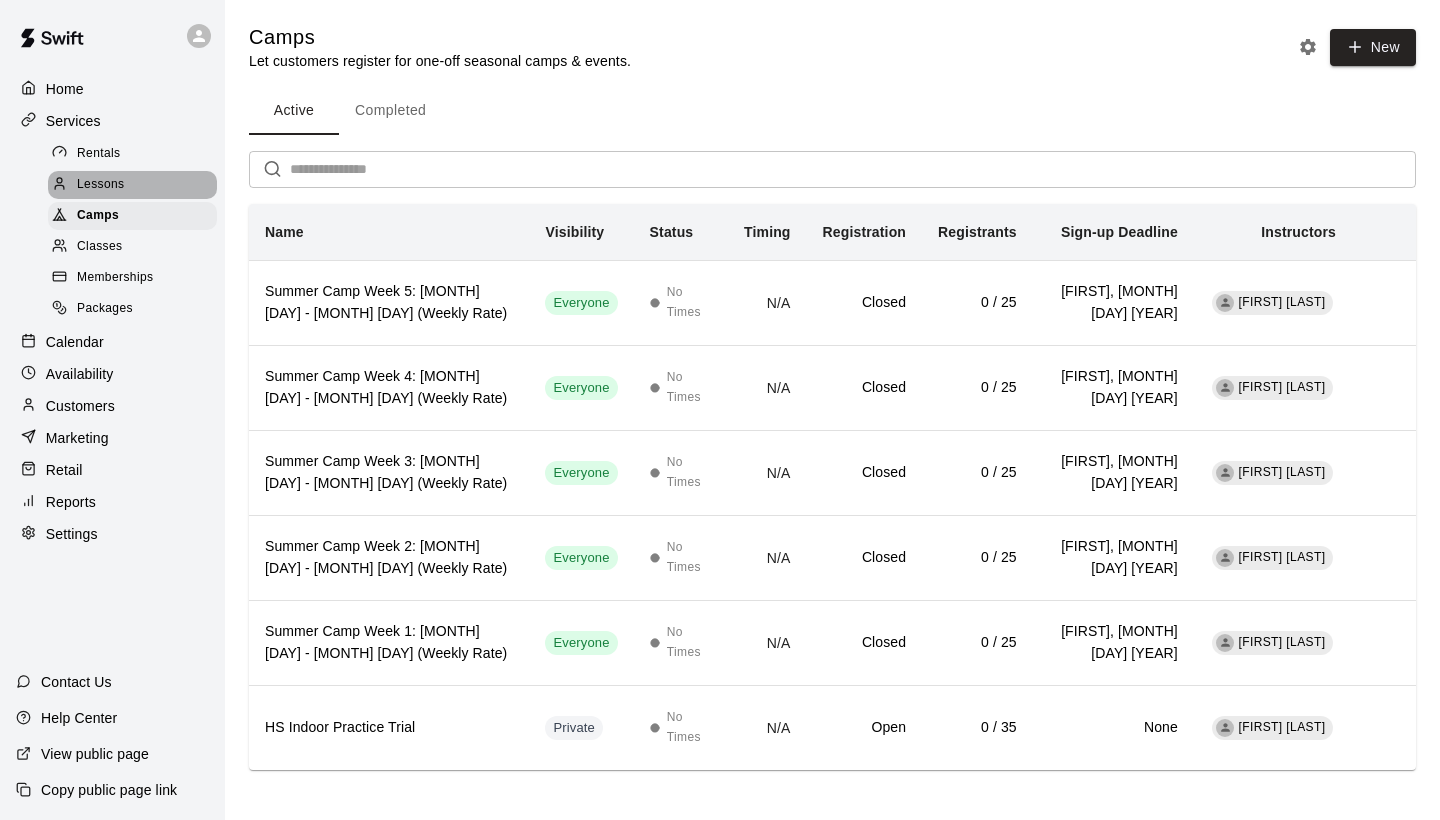 click on "Lessons" at bounding box center [132, 185] 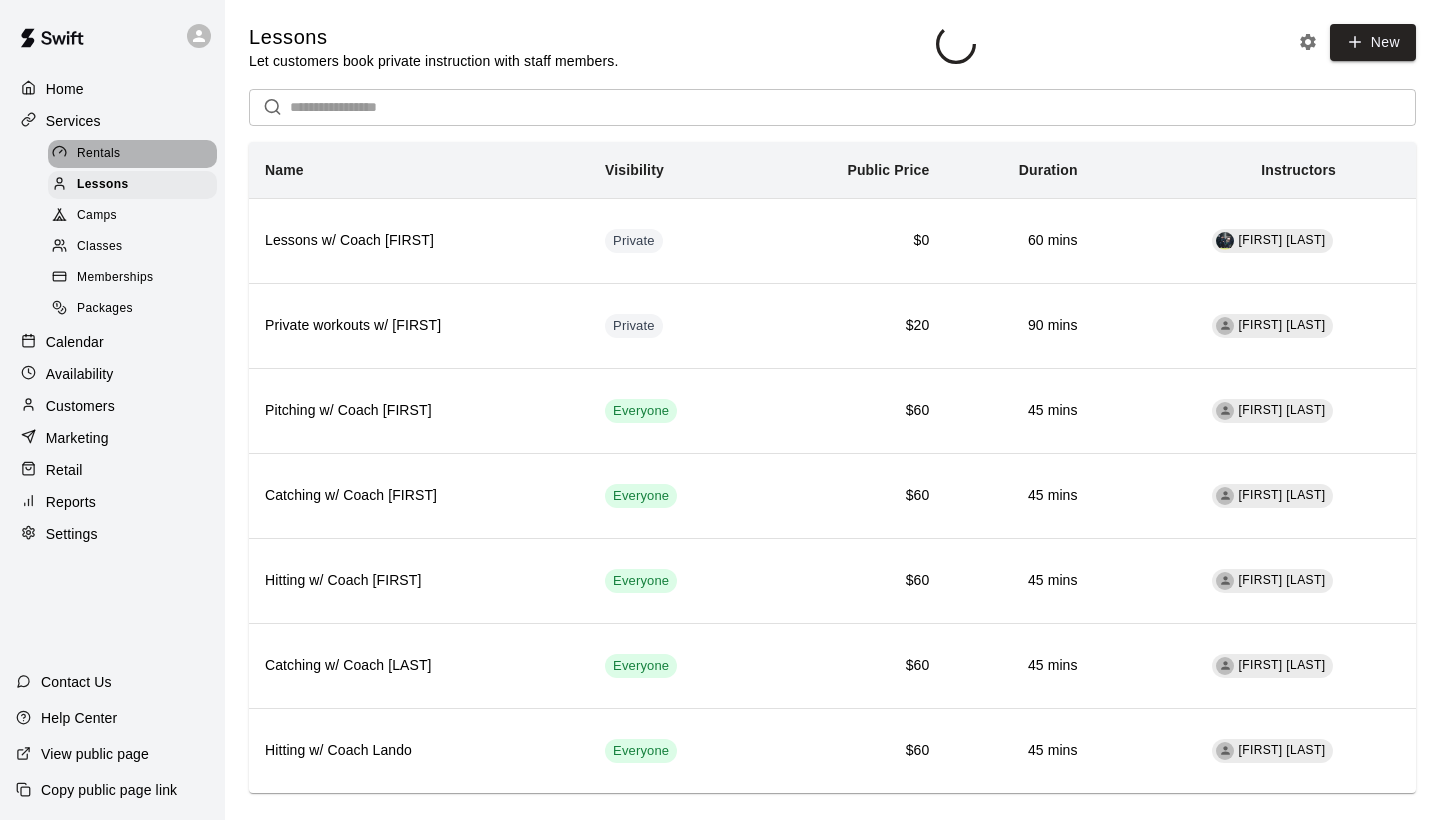 click on "Rentals" at bounding box center [132, 154] 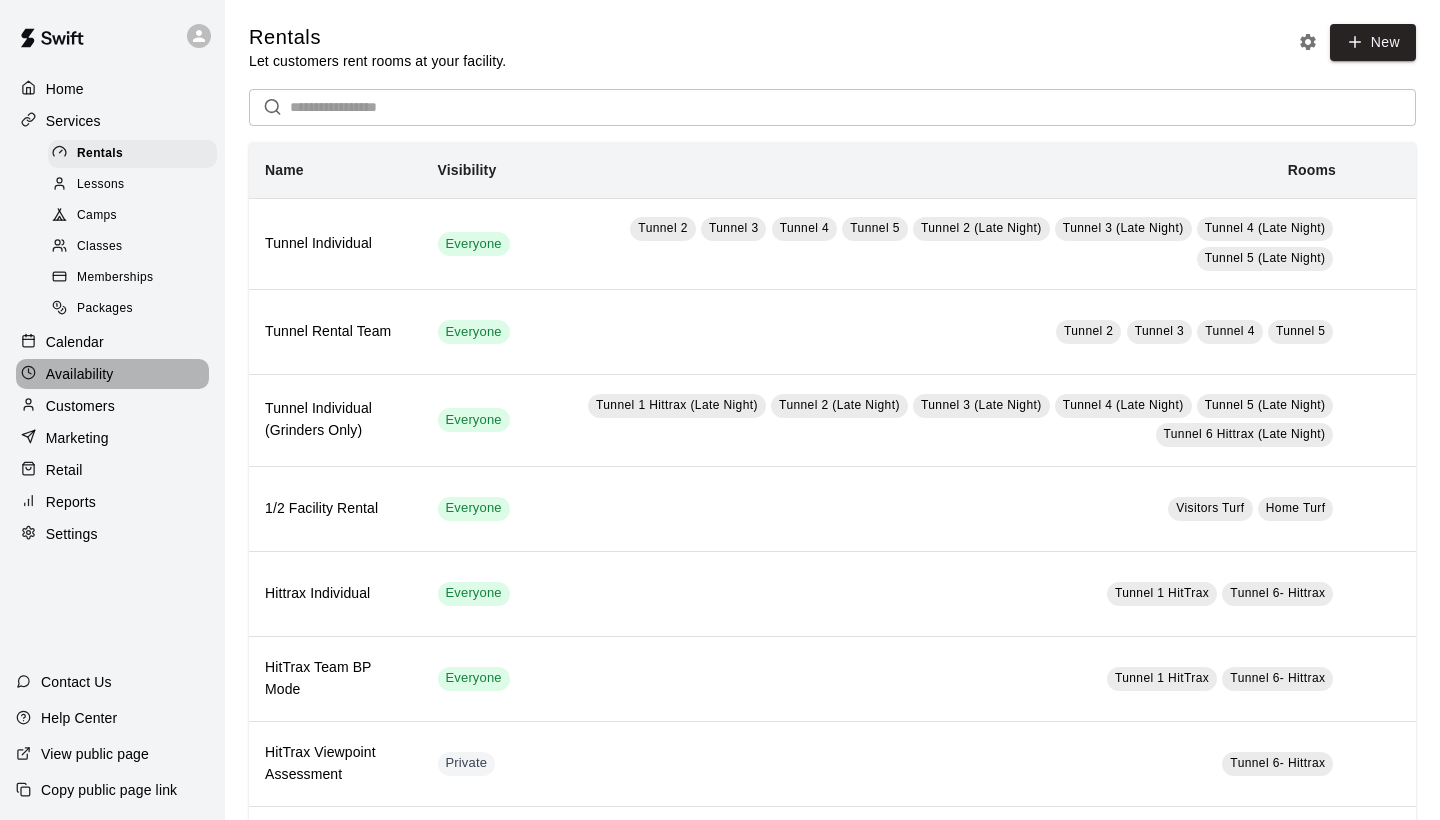 click on "Availability" at bounding box center [112, 374] 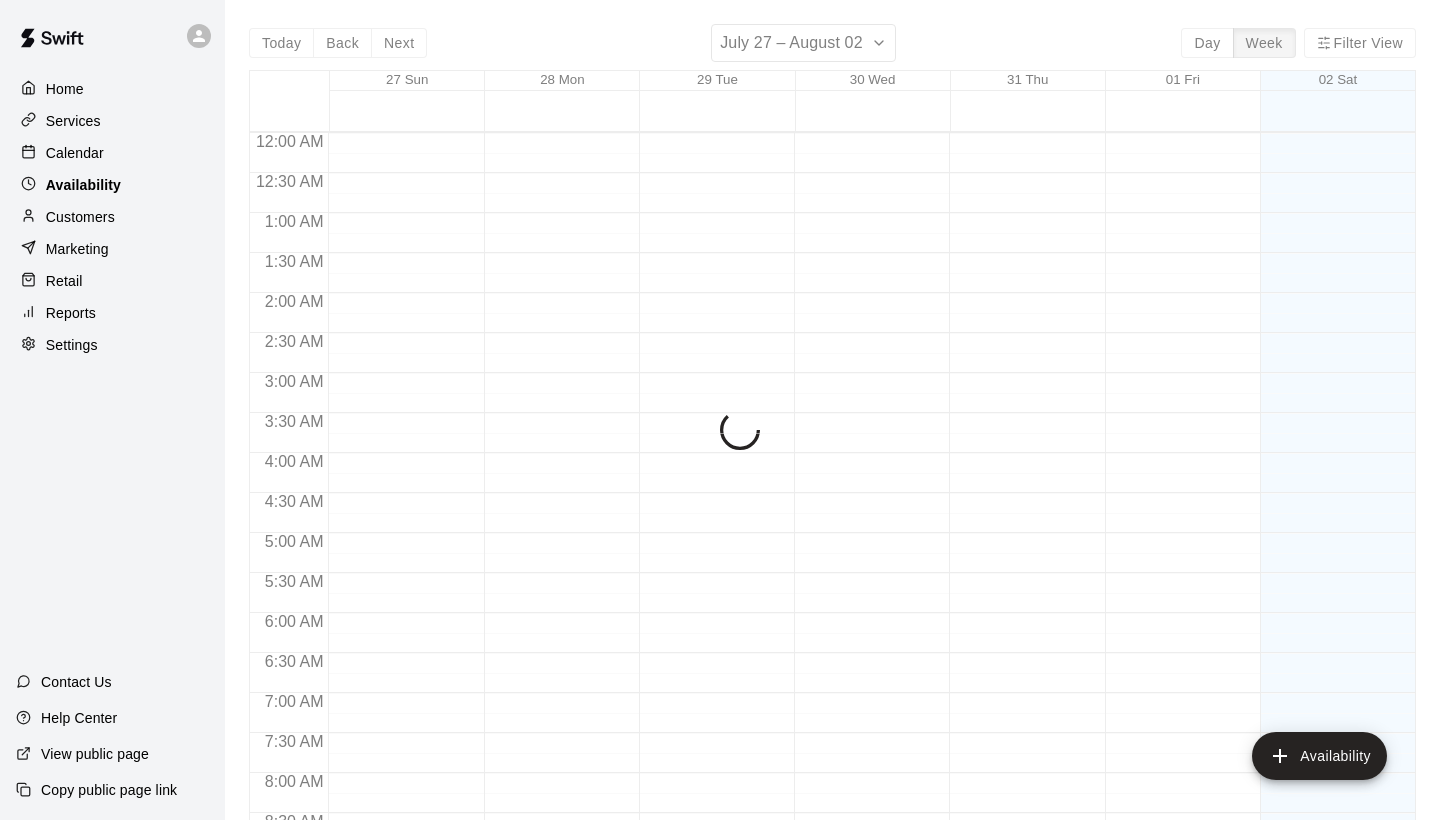 scroll, scrollTop: 1211, scrollLeft: 0, axis: vertical 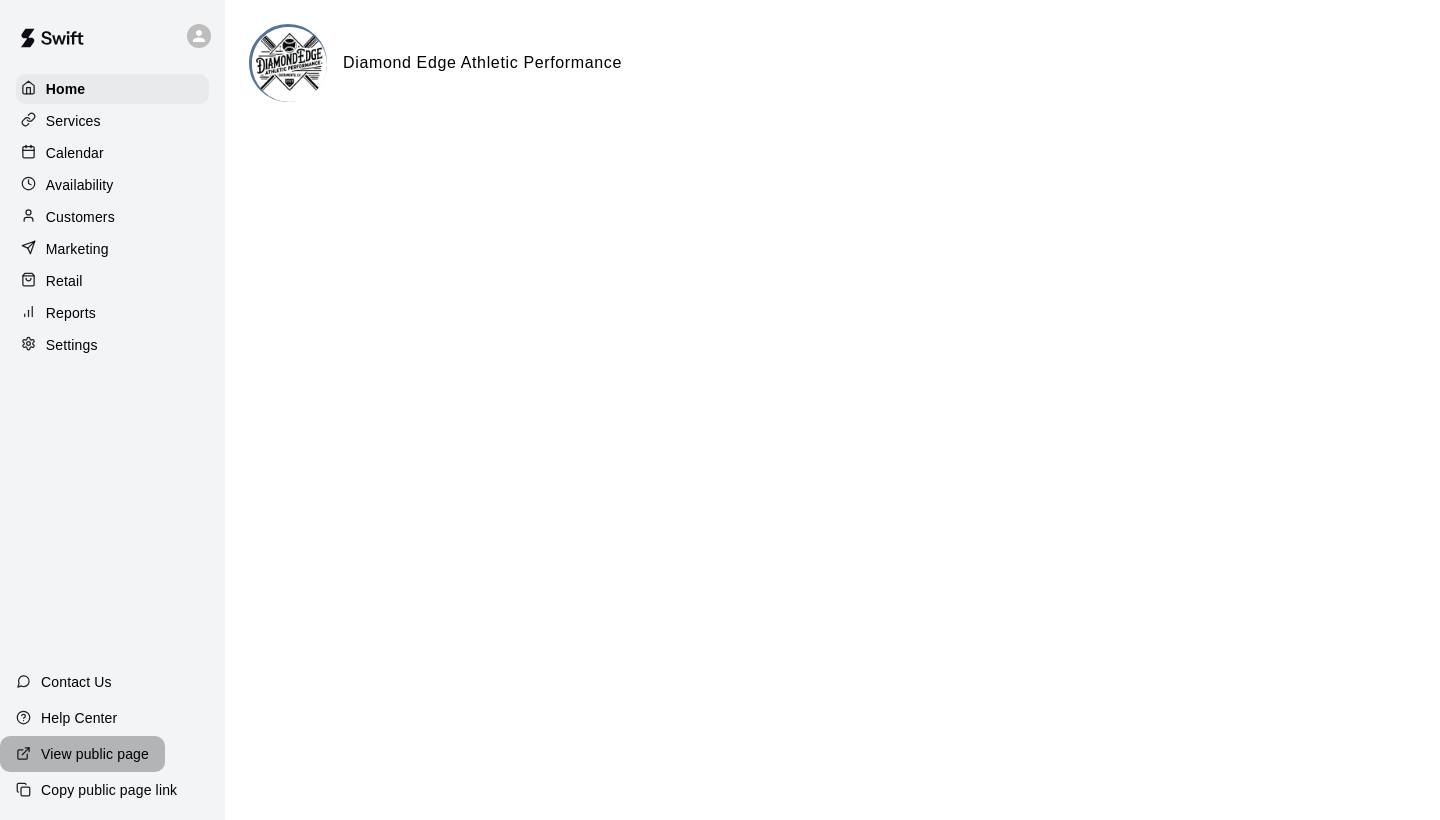 click on "View public page" at bounding box center [82, 754] 